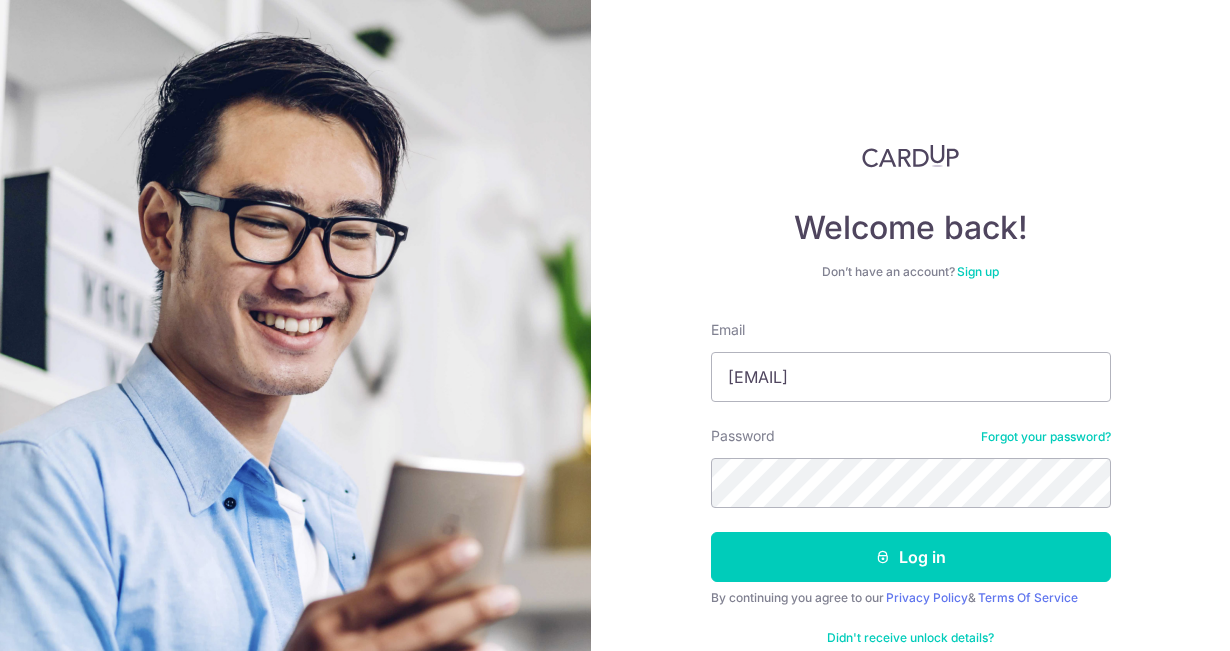 scroll, scrollTop: 0, scrollLeft: 0, axis: both 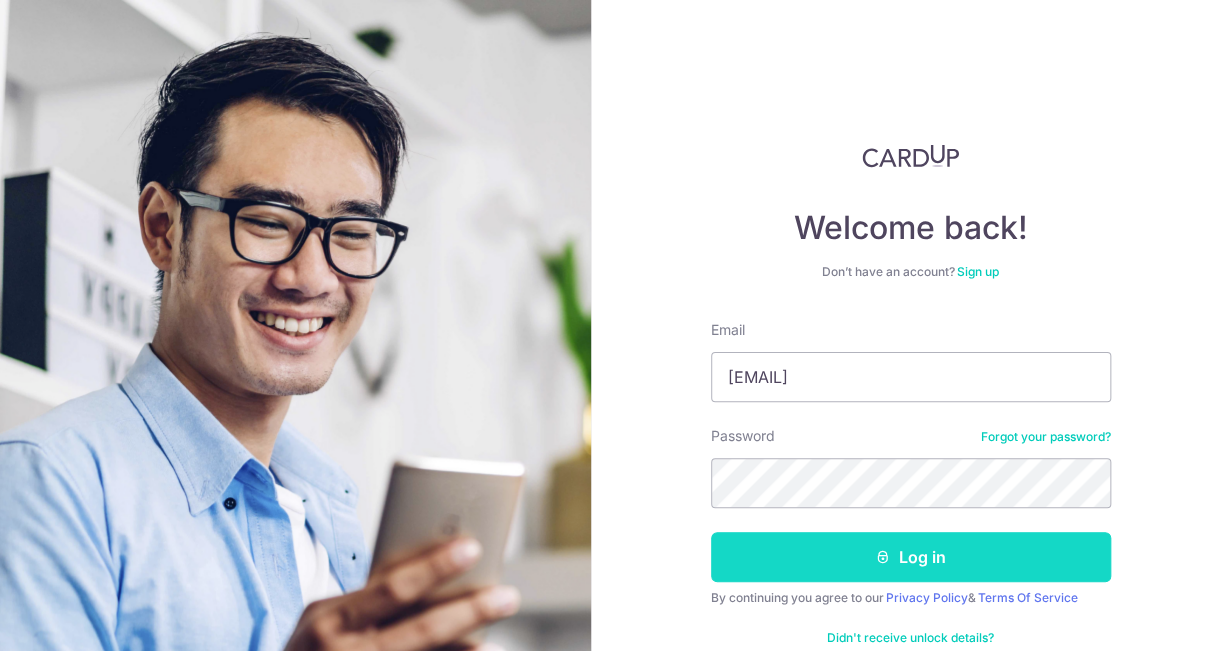 click on "Log in" at bounding box center (911, 557) 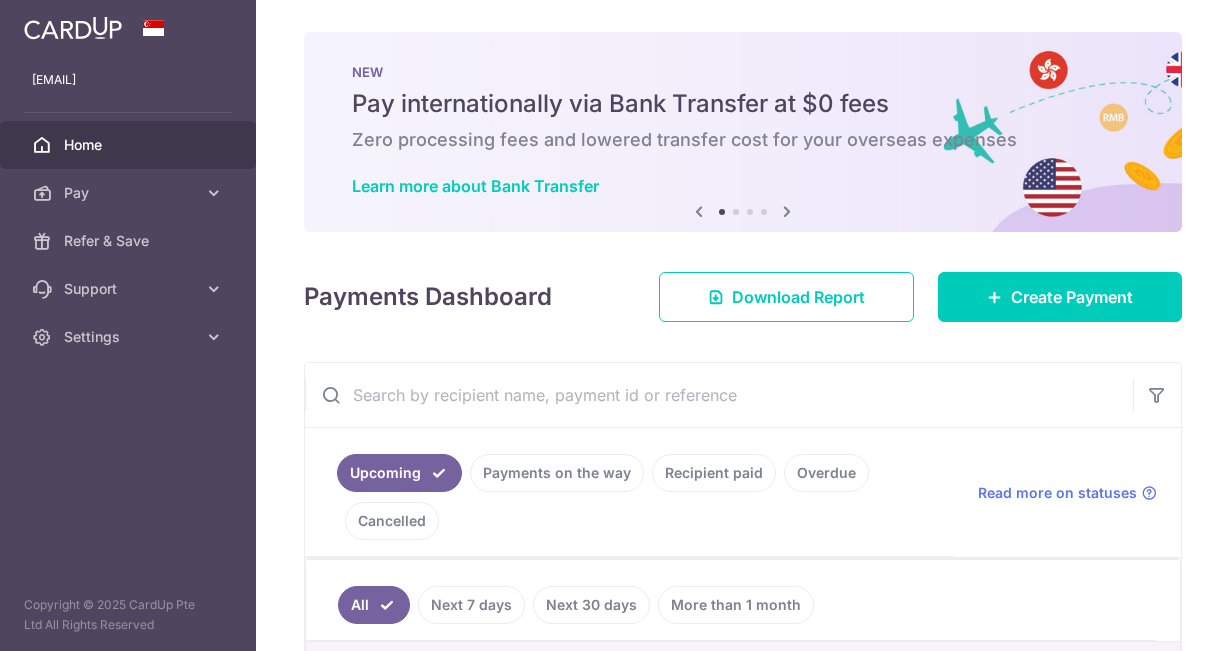scroll, scrollTop: 0, scrollLeft: 0, axis: both 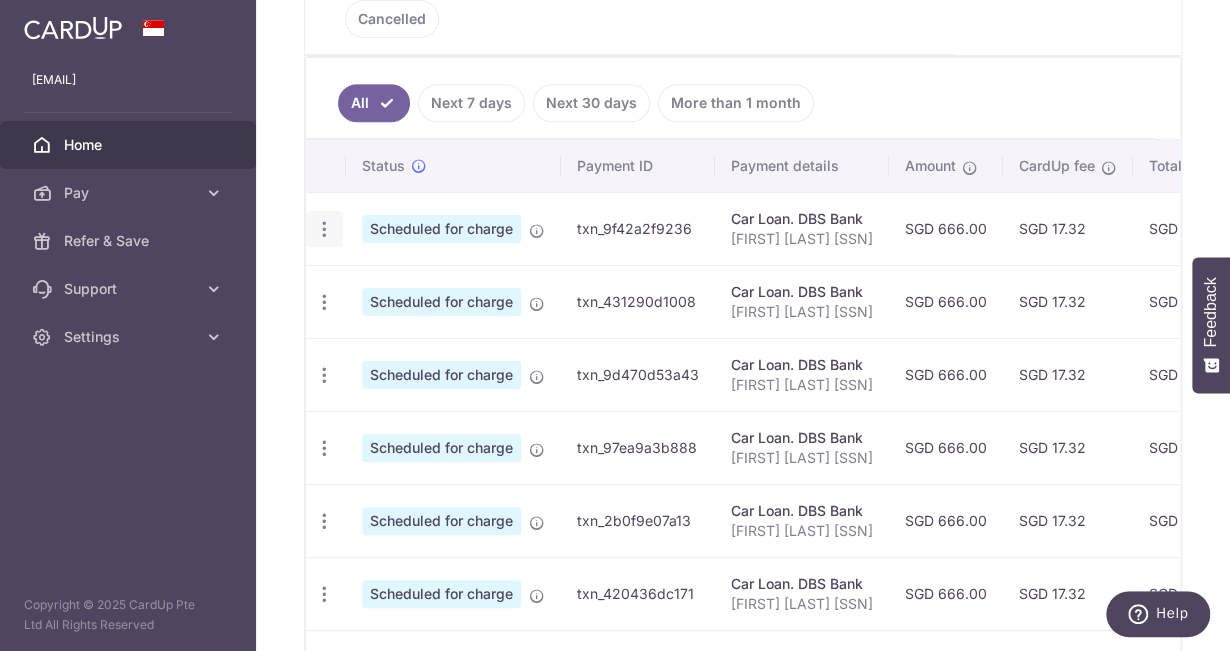 click at bounding box center [324, 229] 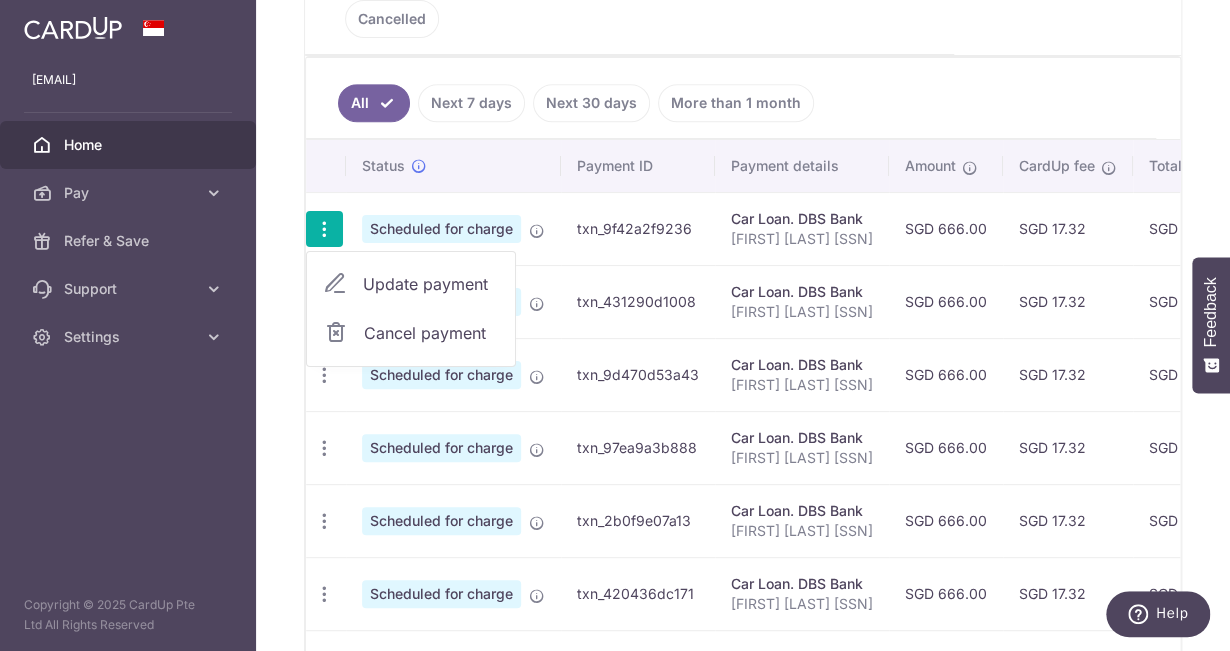 click on "Next 7 days" at bounding box center [471, 103] 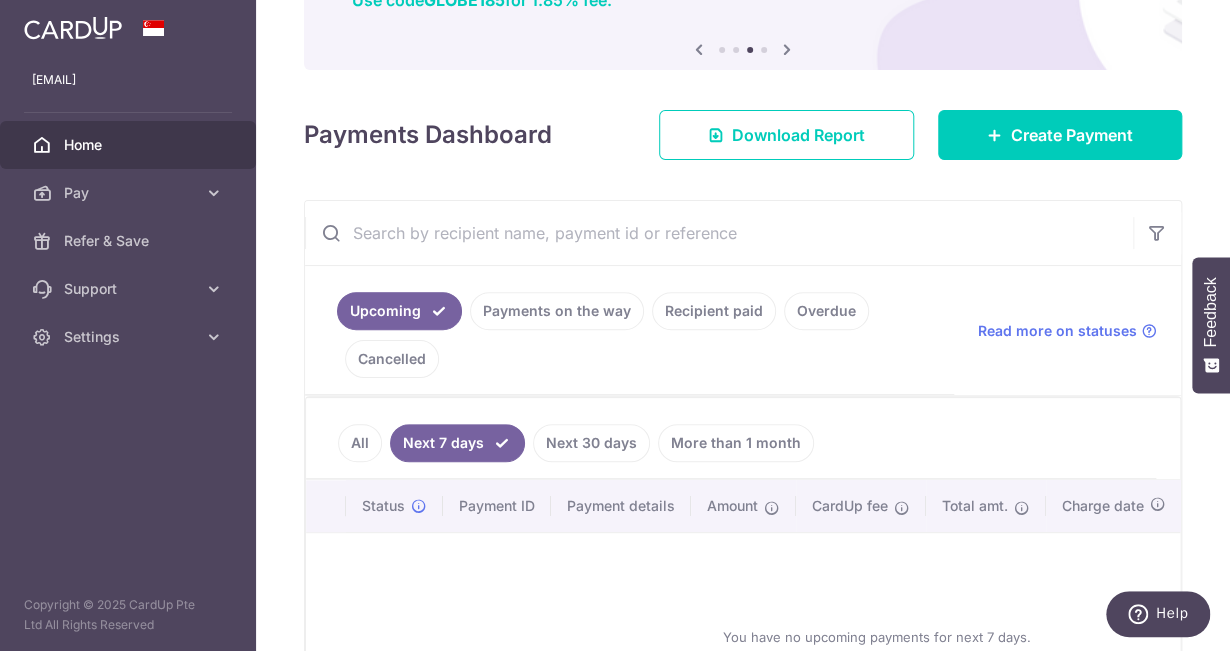 scroll, scrollTop: 380, scrollLeft: 0, axis: vertical 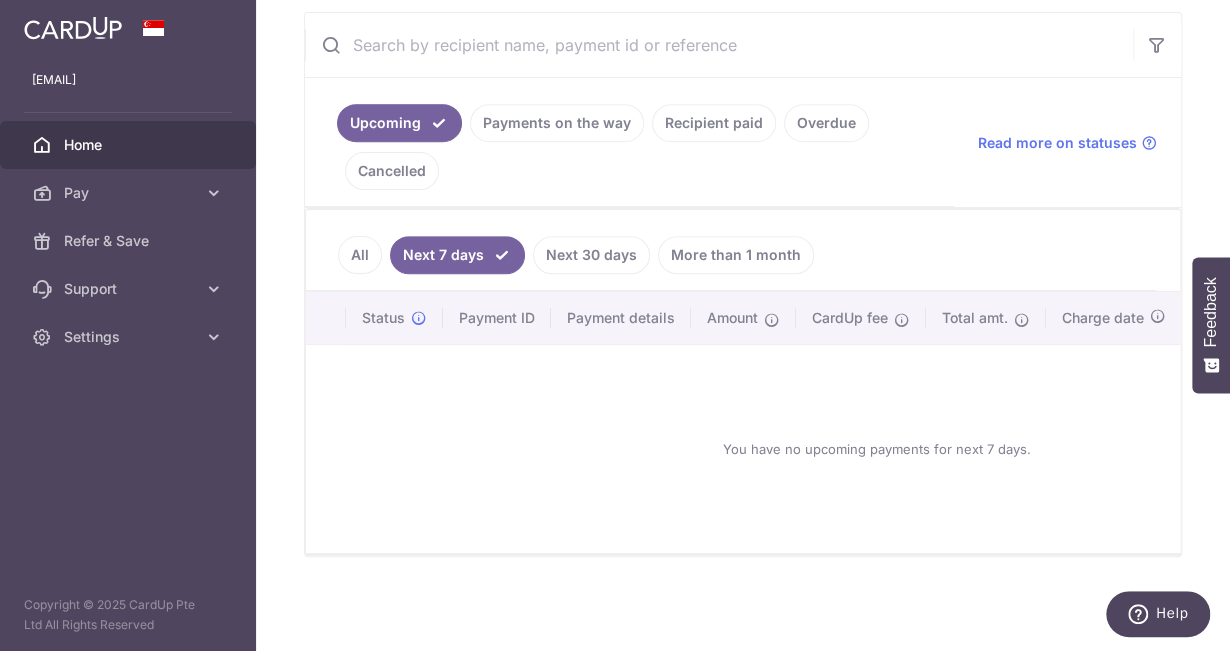 click on "All" at bounding box center [360, 255] 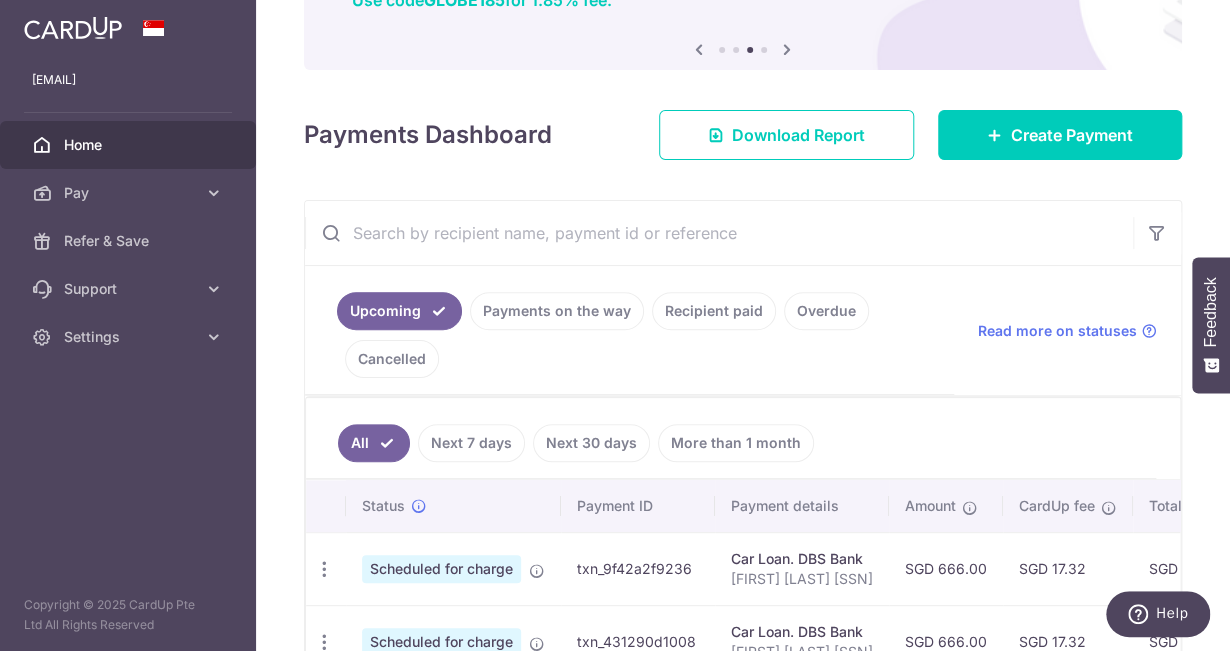 scroll, scrollTop: 526, scrollLeft: 0, axis: vertical 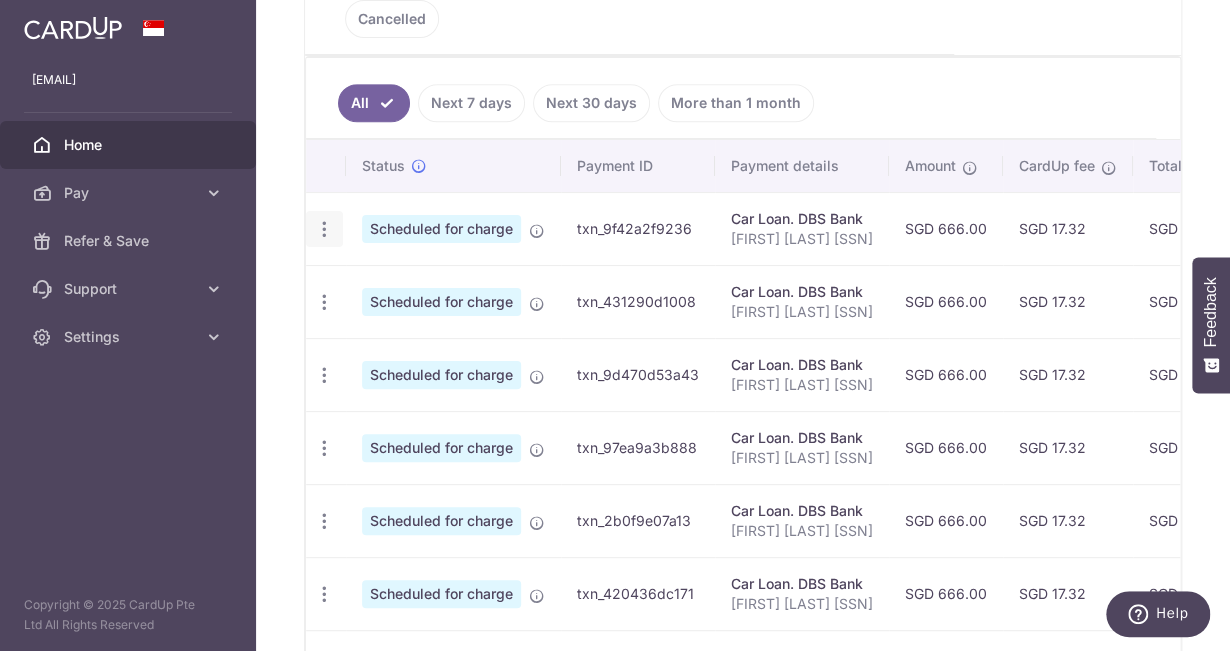 click at bounding box center [324, 229] 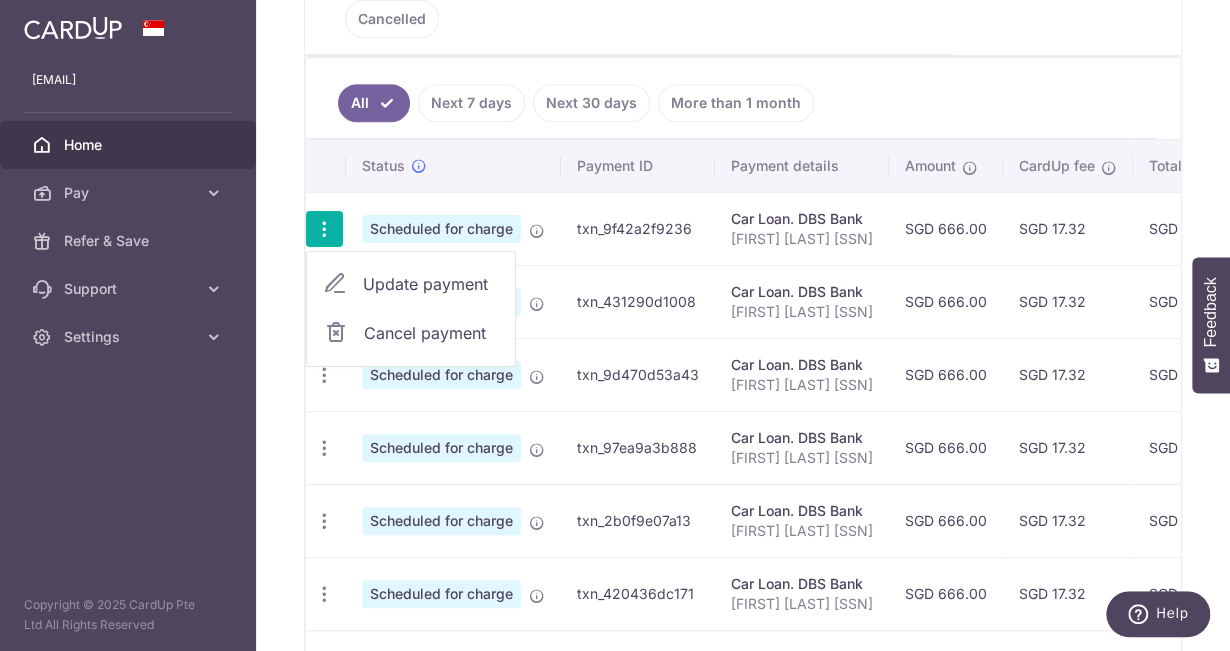 click on "Cancel payment" at bounding box center (431, 333) 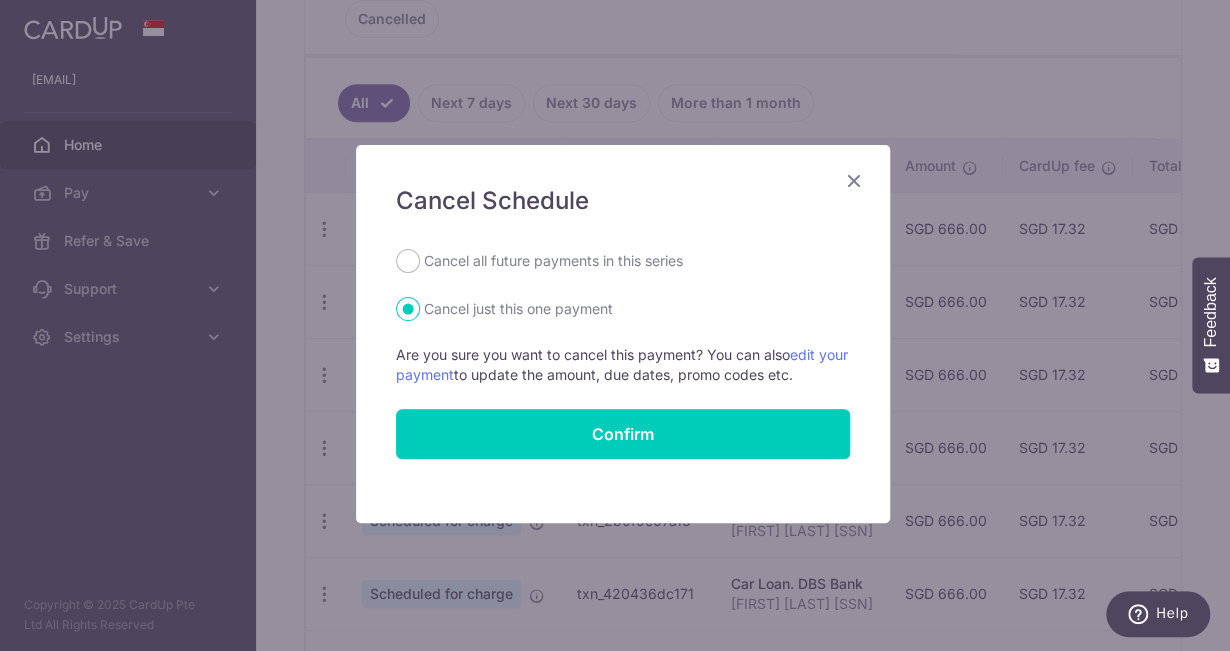 click on "Cancel all future payments in this series" at bounding box center [553, 261] 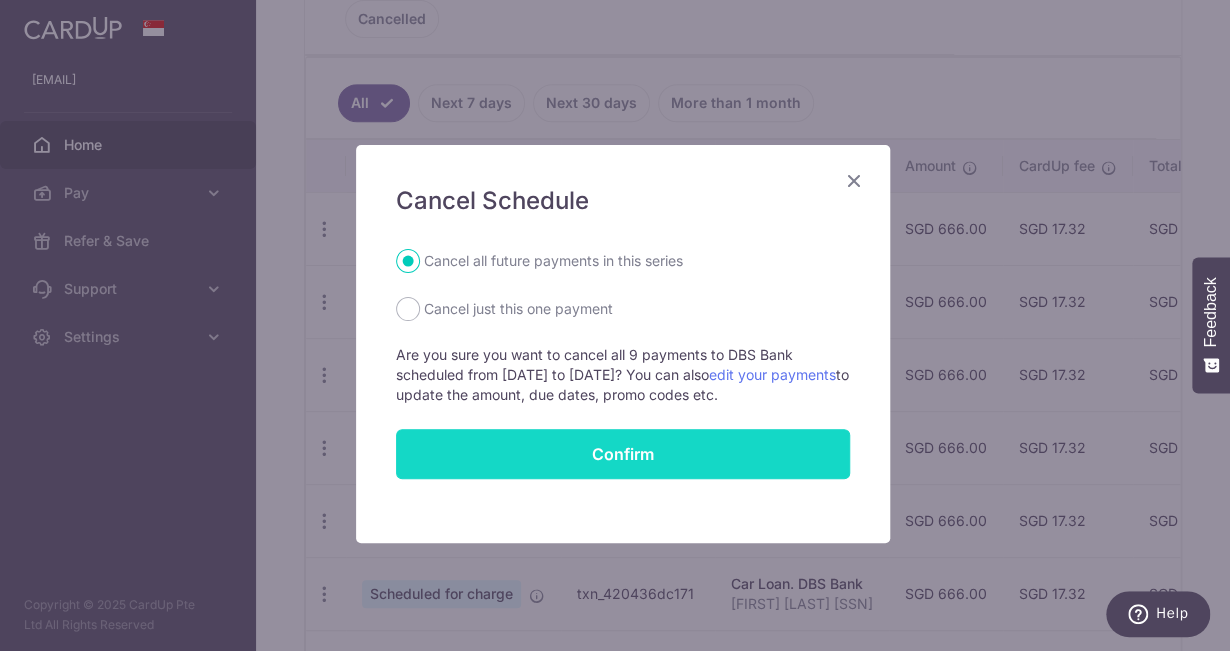 click on "Confirm" at bounding box center [623, 454] 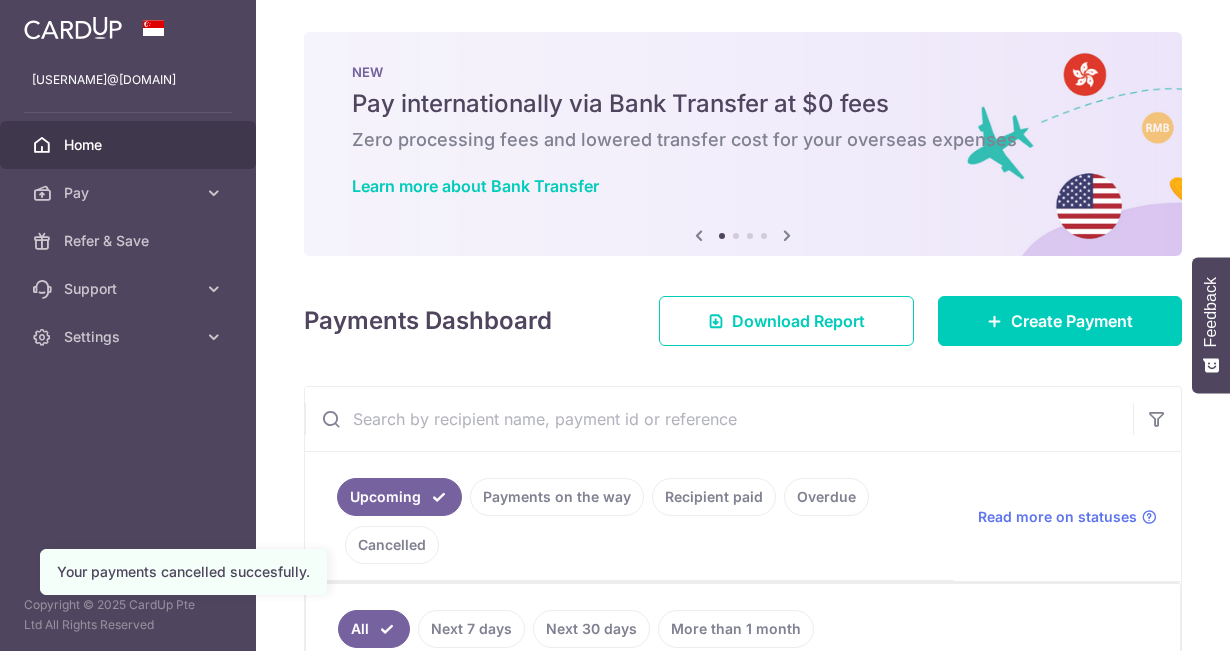 scroll, scrollTop: 0, scrollLeft: 0, axis: both 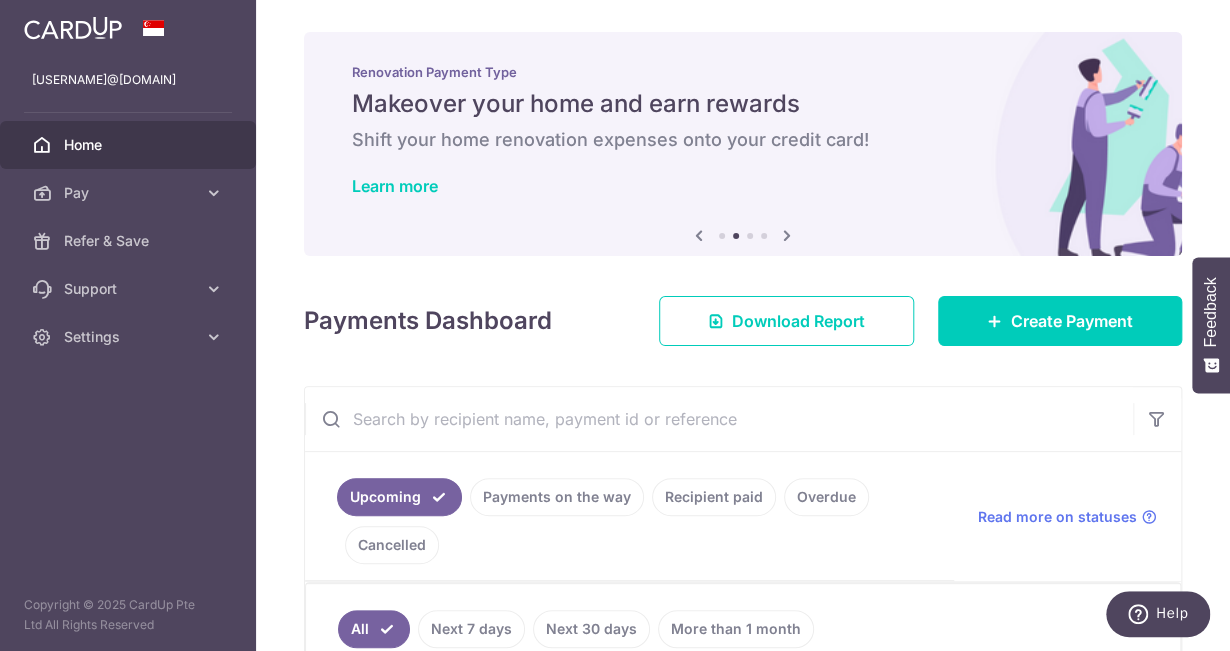 click at bounding box center [787, 235] 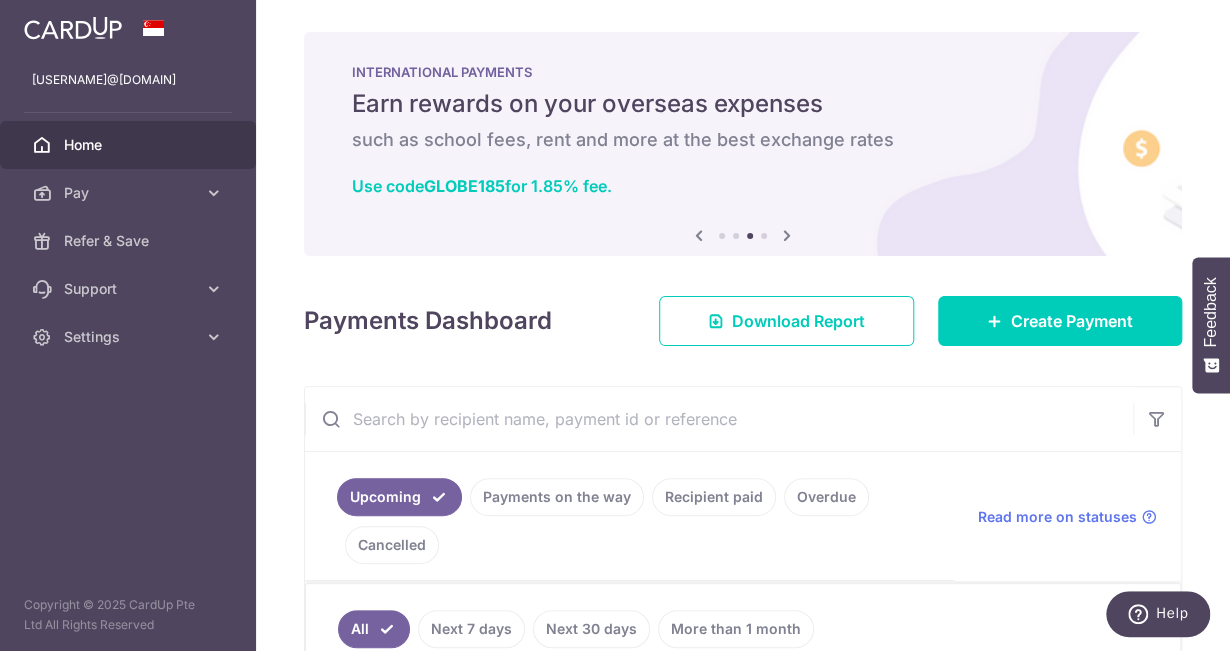 click at bounding box center (787, 235) 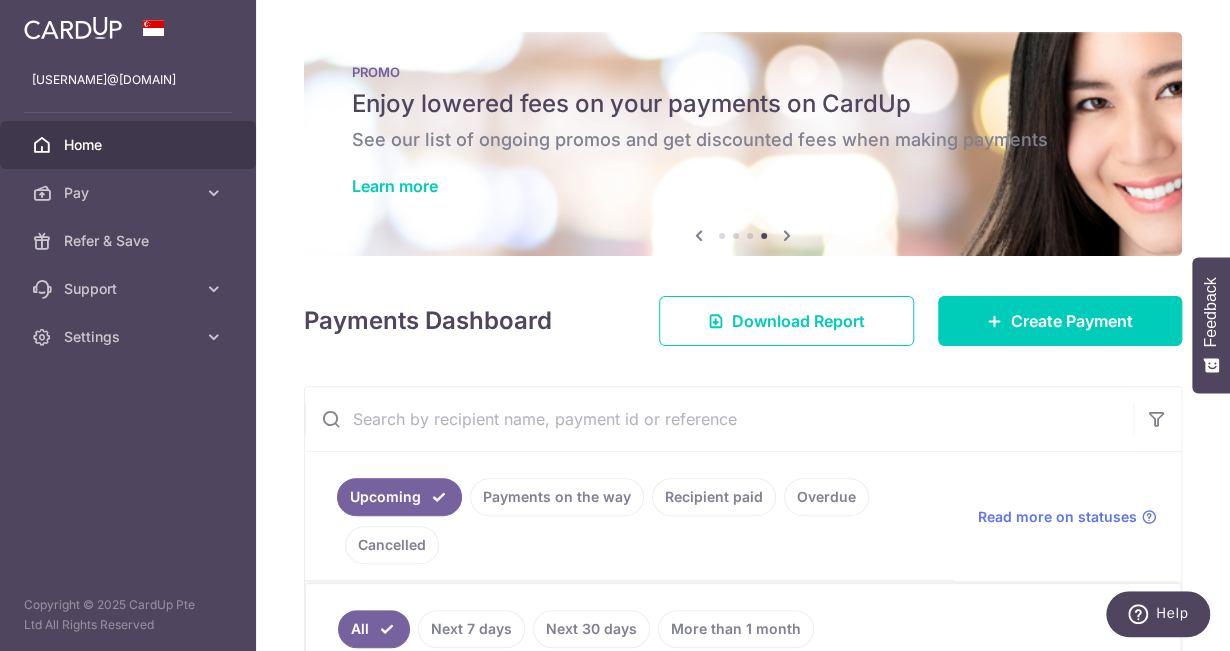 click at bounding box center (787, 235) 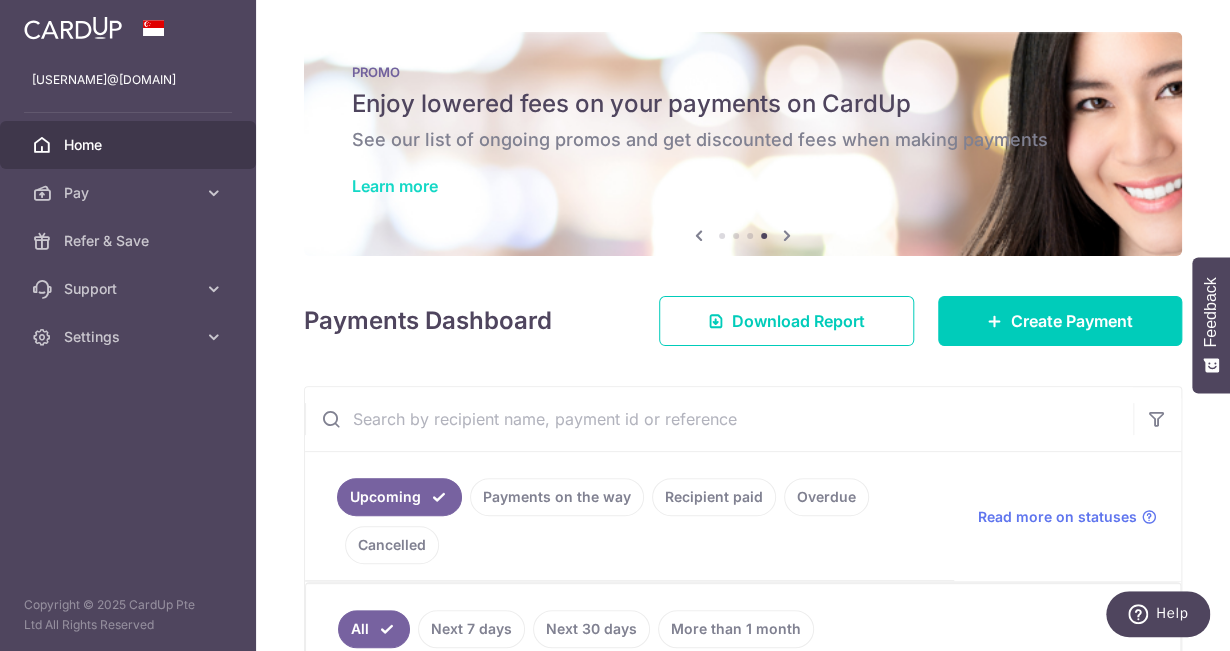 click on "Learn more" at bounding box center [395, 186] 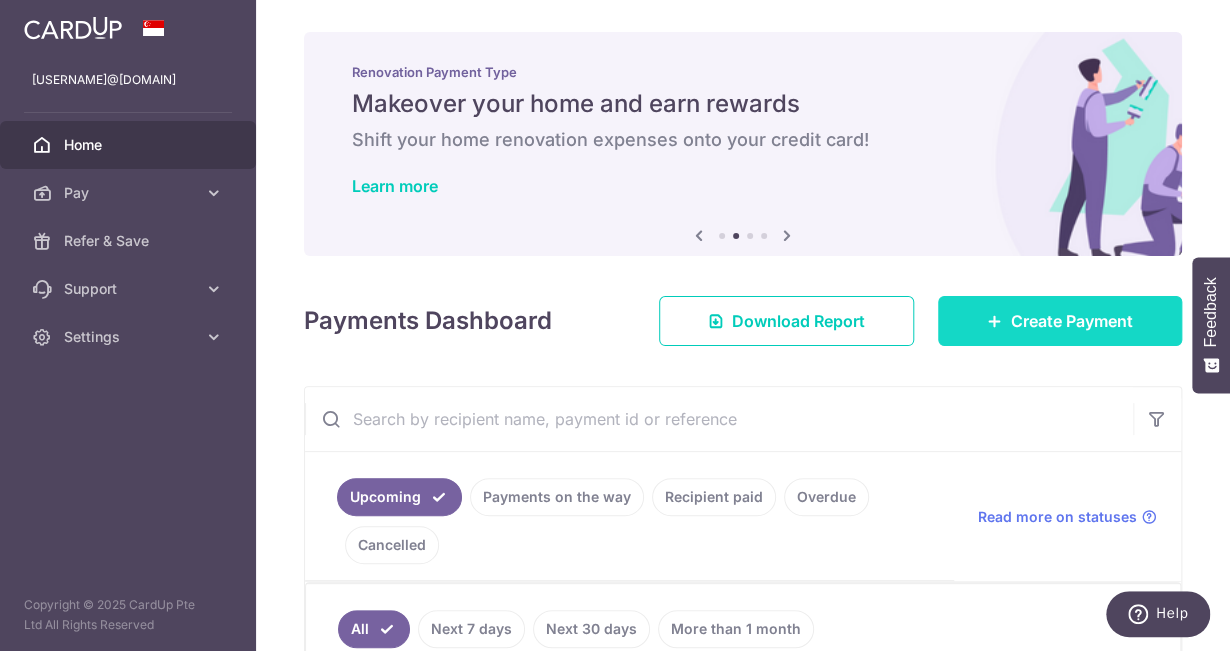 click on "Create Payment" at bounding box center [1060, 321] 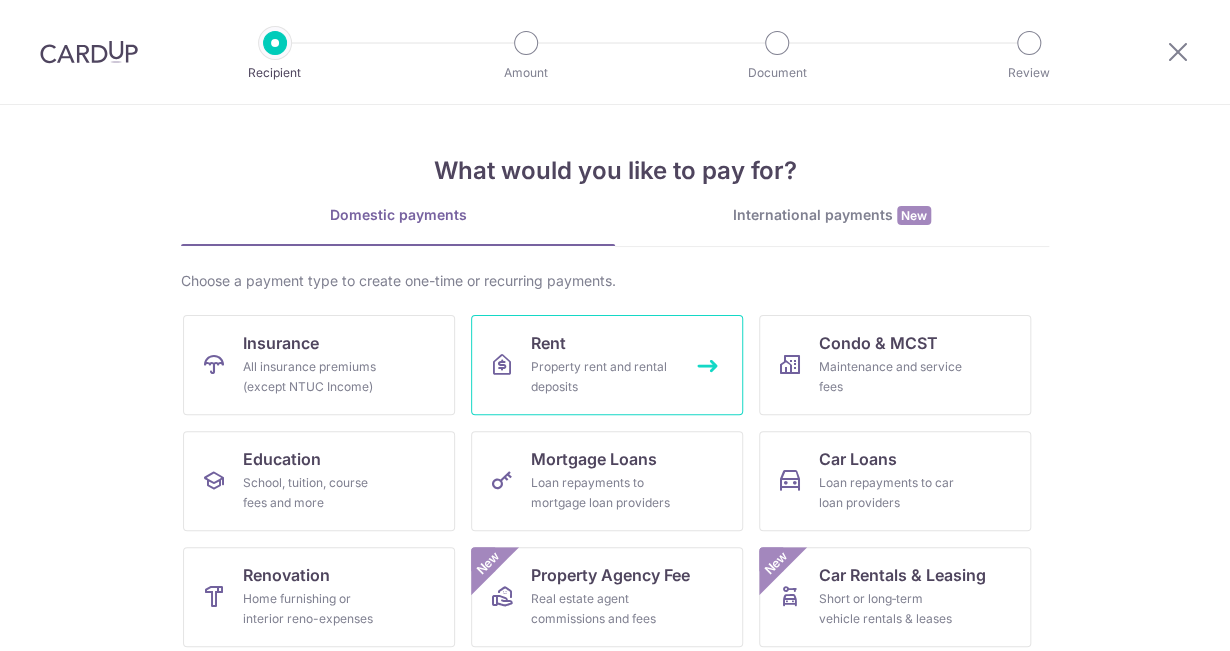 scroll, scrollTop: 0, scrollLeft: 0, axis: both 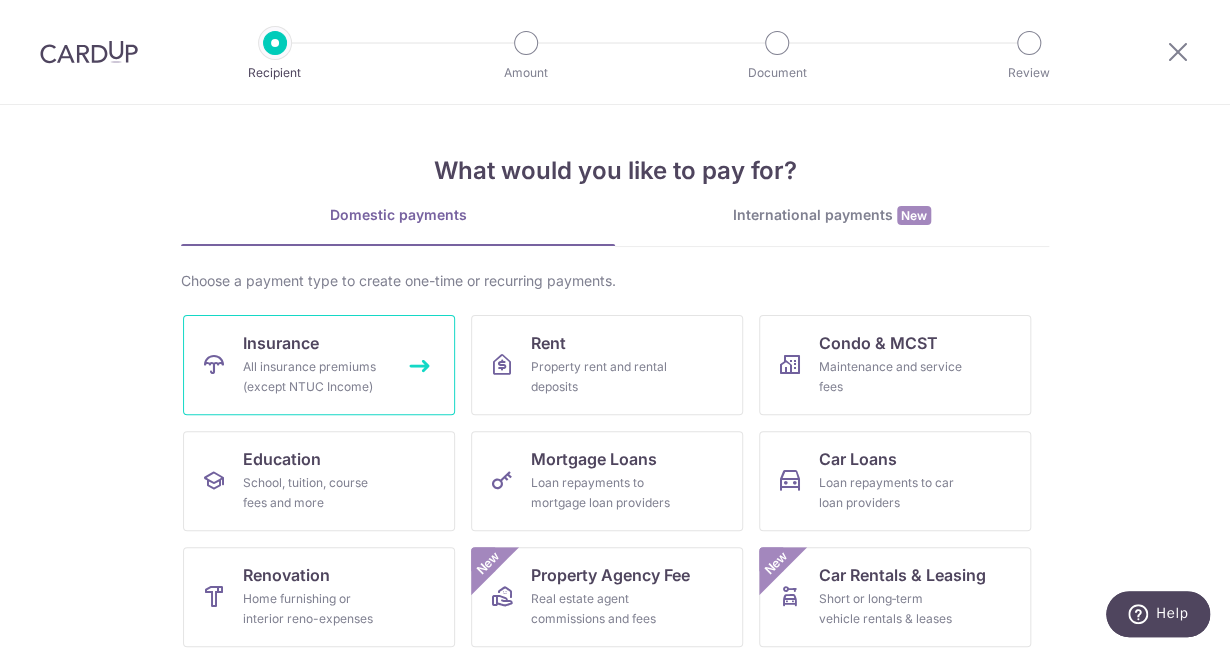 click on "Insurance All insurance premiums (except NTUC Income)" at bounding box center (319, 365) 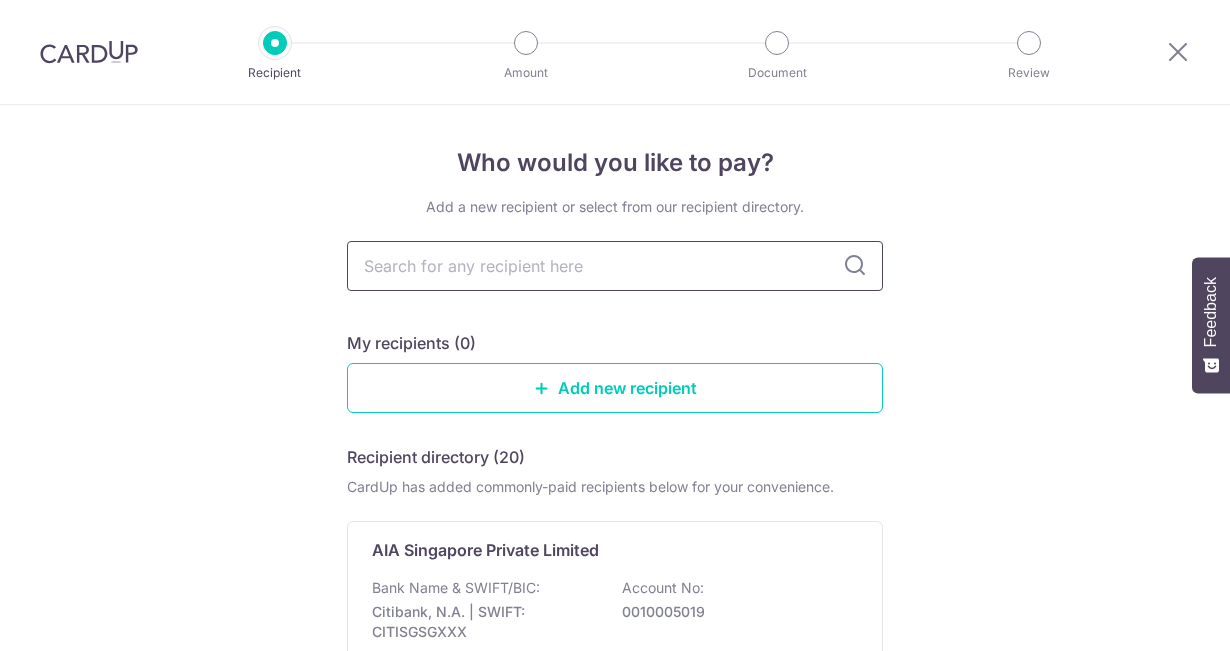scroll, scrollTop: 0, scrollLeft: 0, axis: both 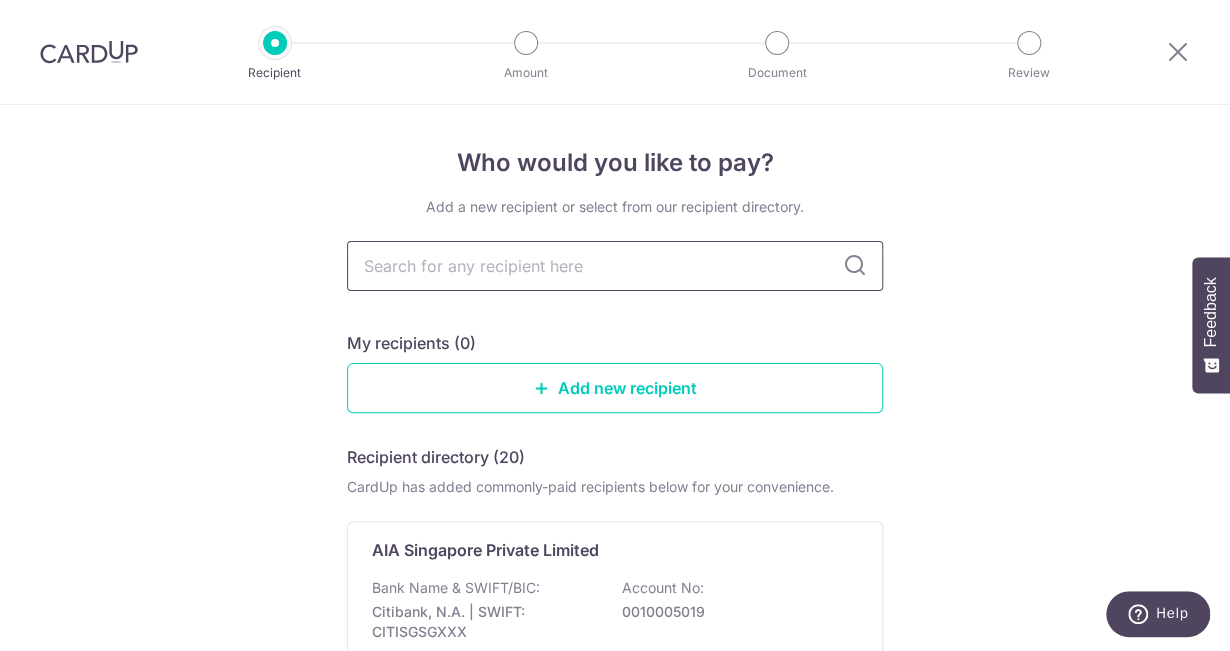 click at bounding box center (615, 266) 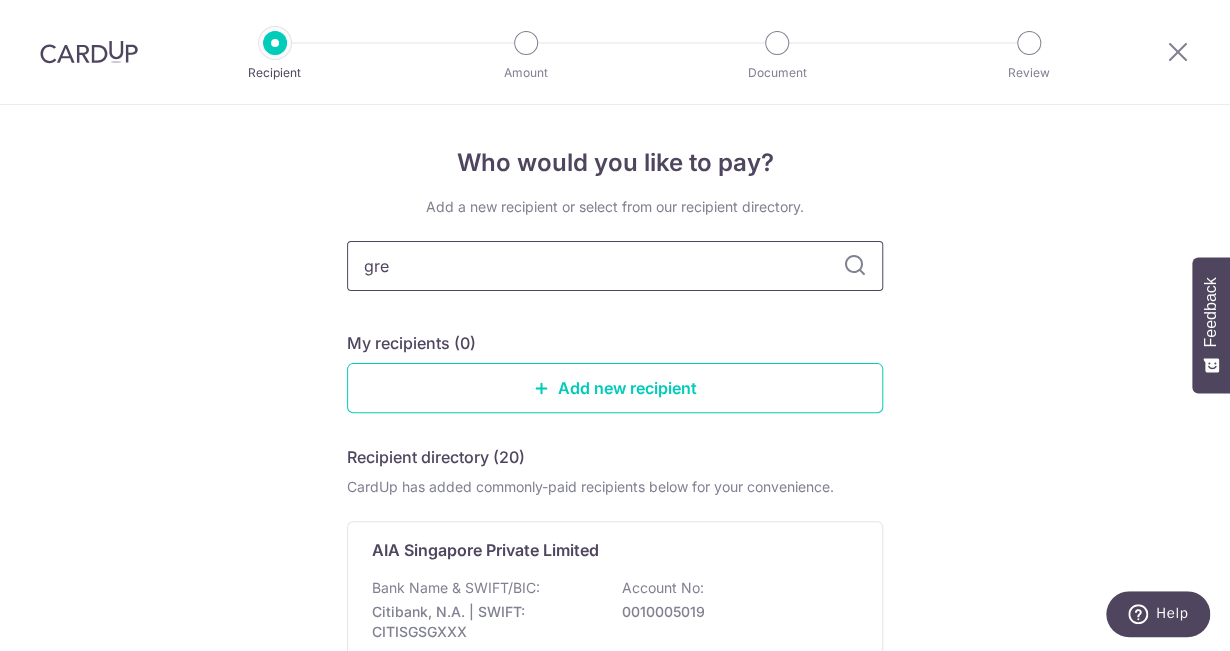 type on "grea" 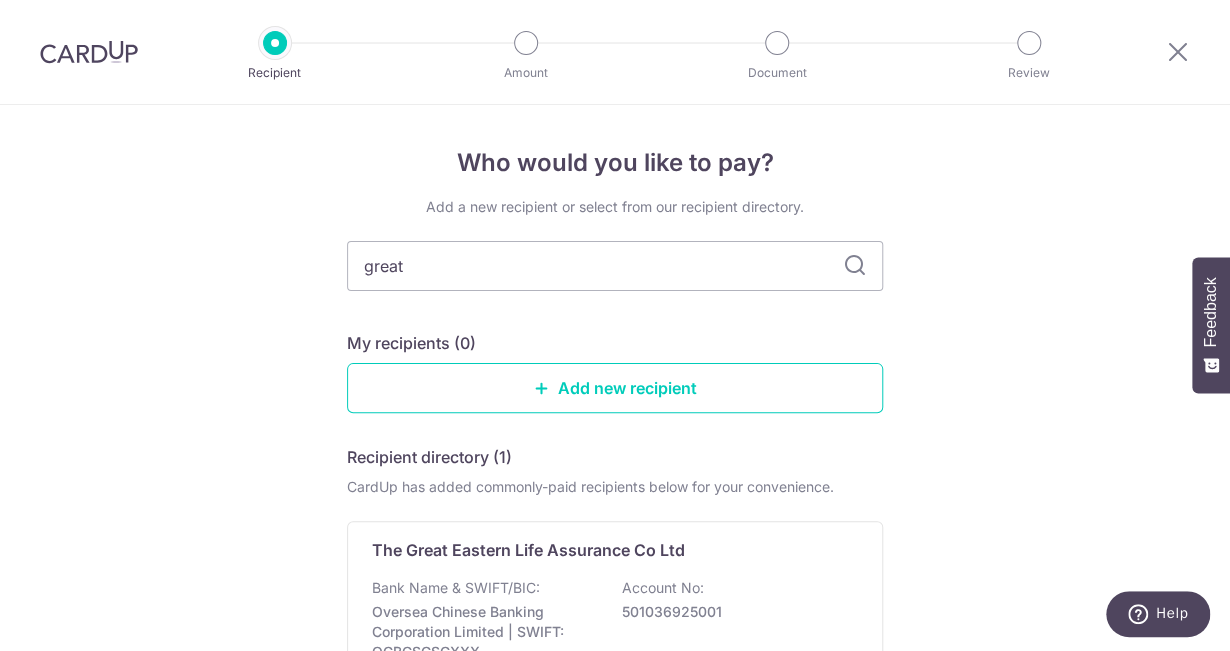 type on "great" 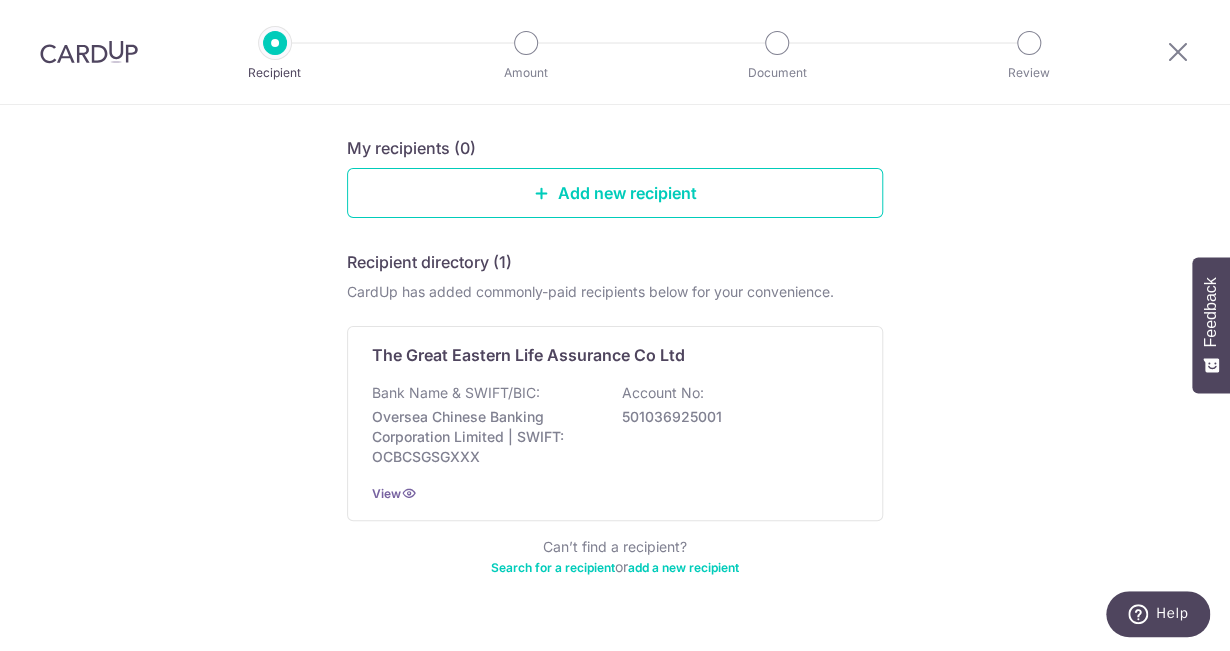 scroll, scrollTop: 237, scrollLeft: 0, axis: vertical 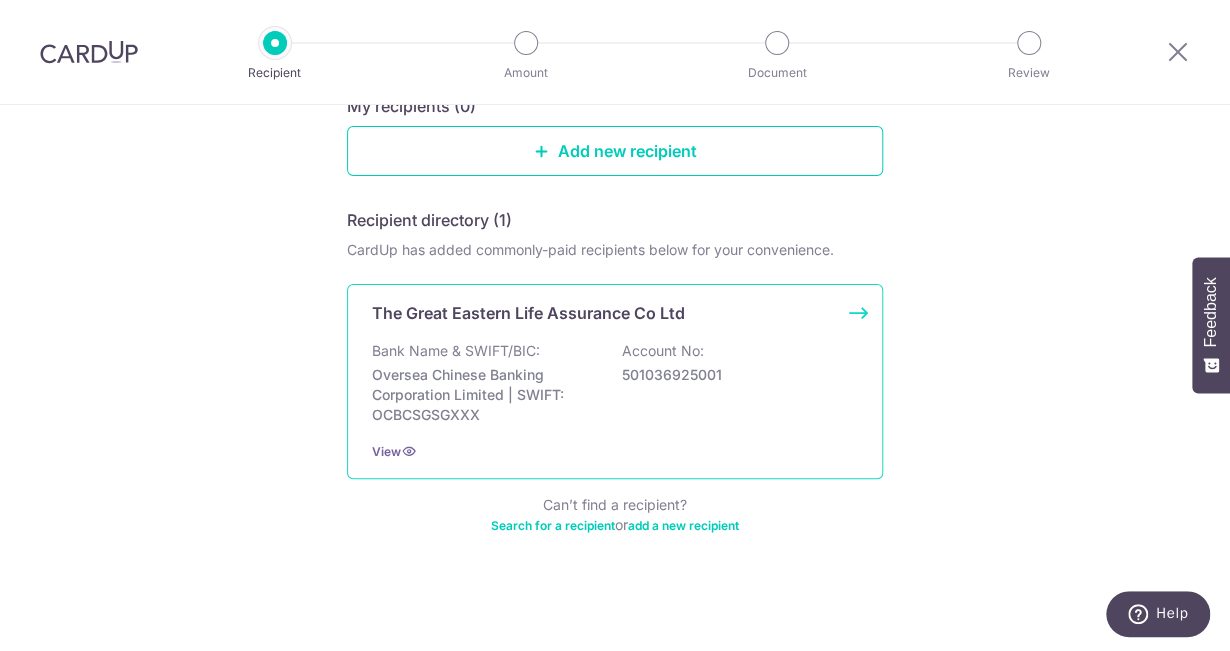 click on "Oversea Chinese Banking Corporation Limited | SWIFT: OCBCSGSGXXX" at bounding box center (484, 395) 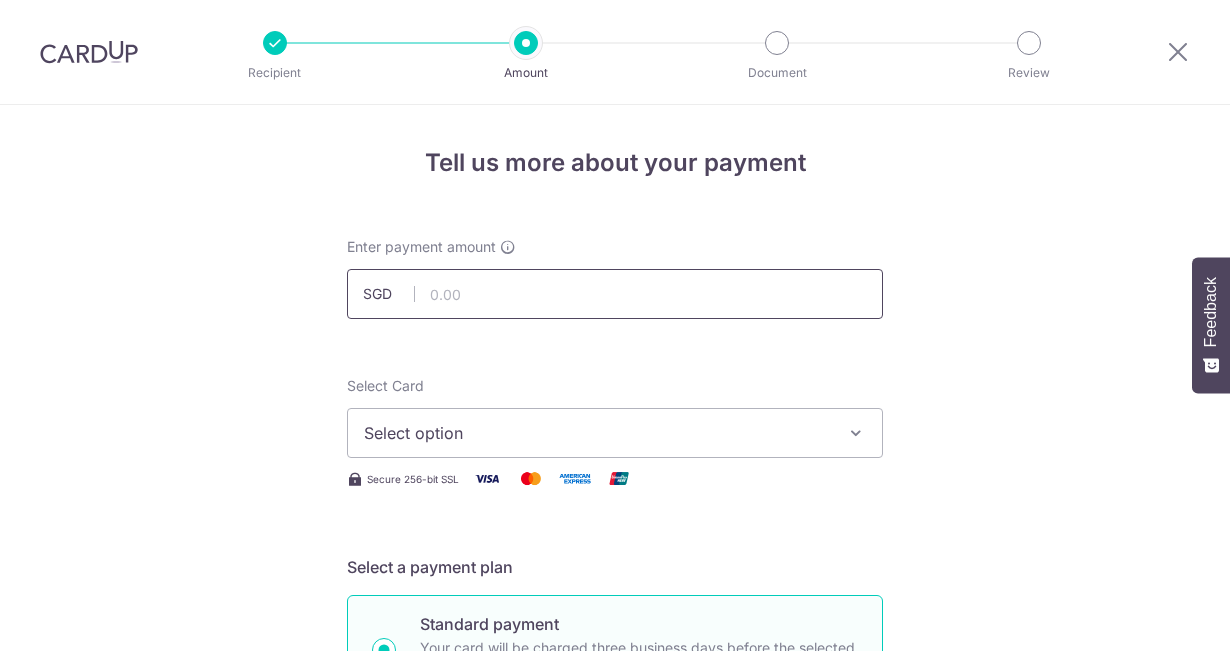 scroll, scrollTop: 0, scrollLeft: 0, axis: both 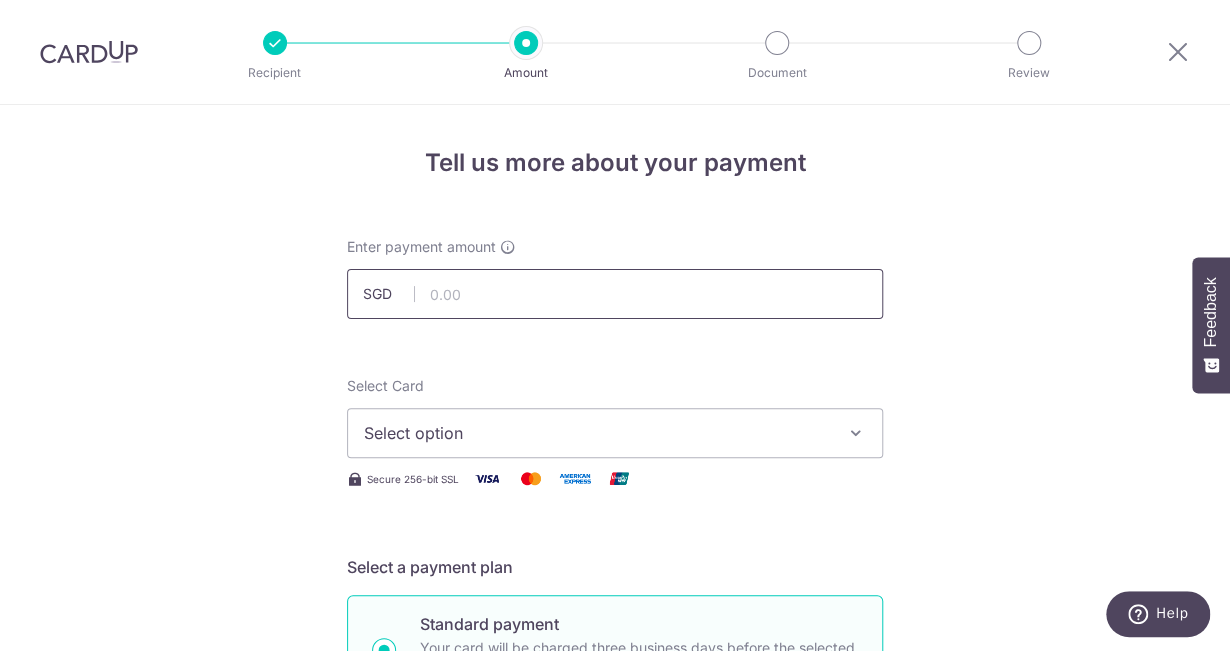 click at bounding box center [615, 294] 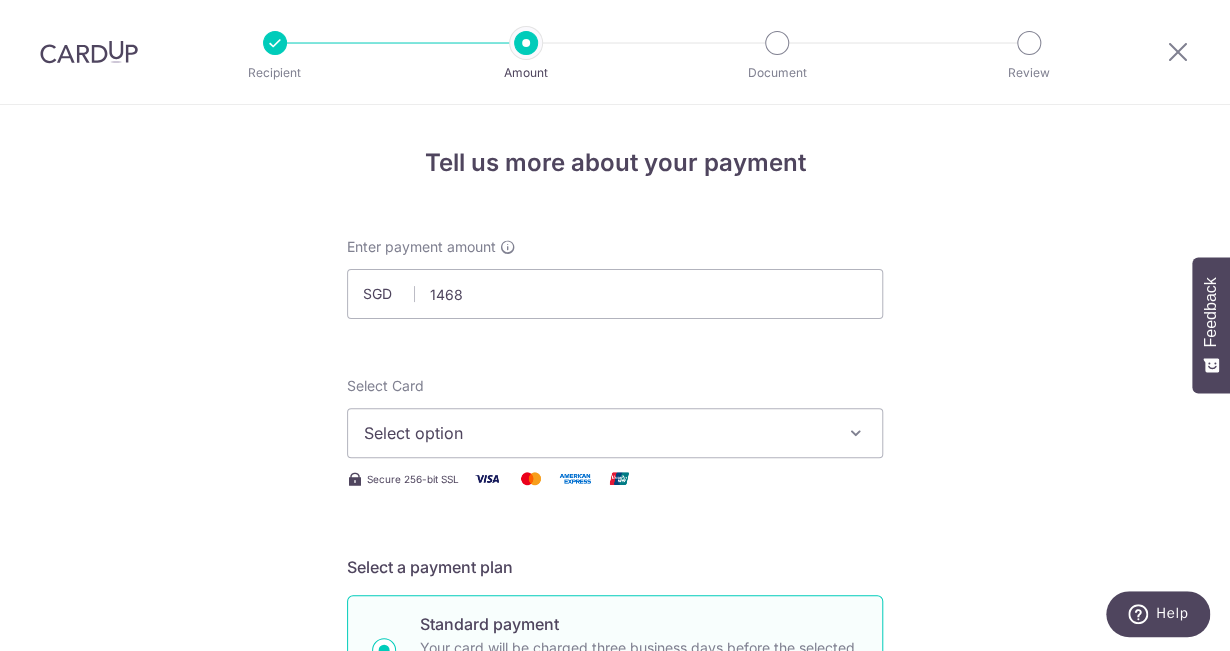 type on "1,468.00" 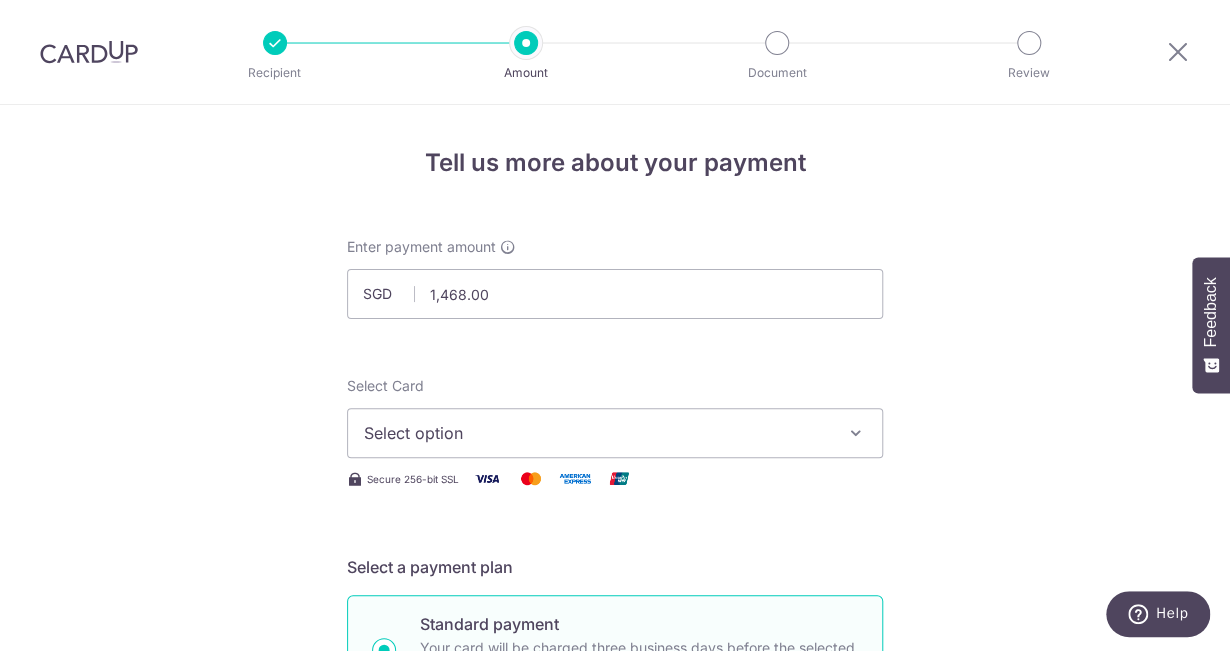click on "Select option" at bounding box center [615, 433] 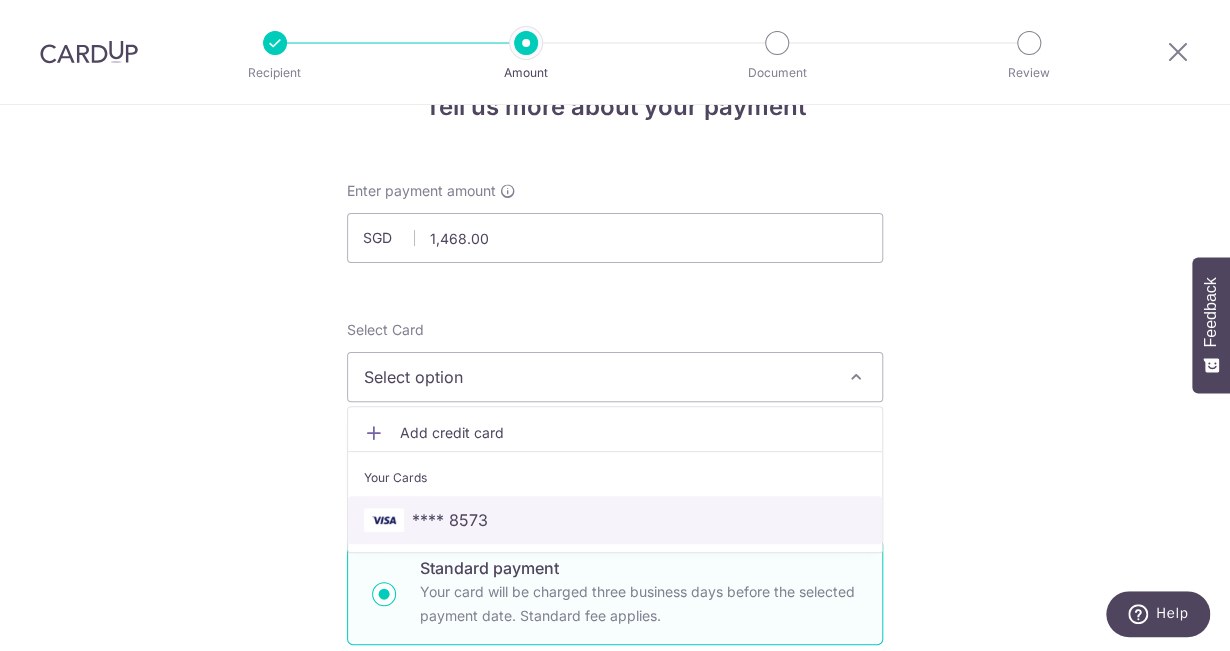 scroll, scrollTop: 100, scrollLeft: 0, axis: vertical 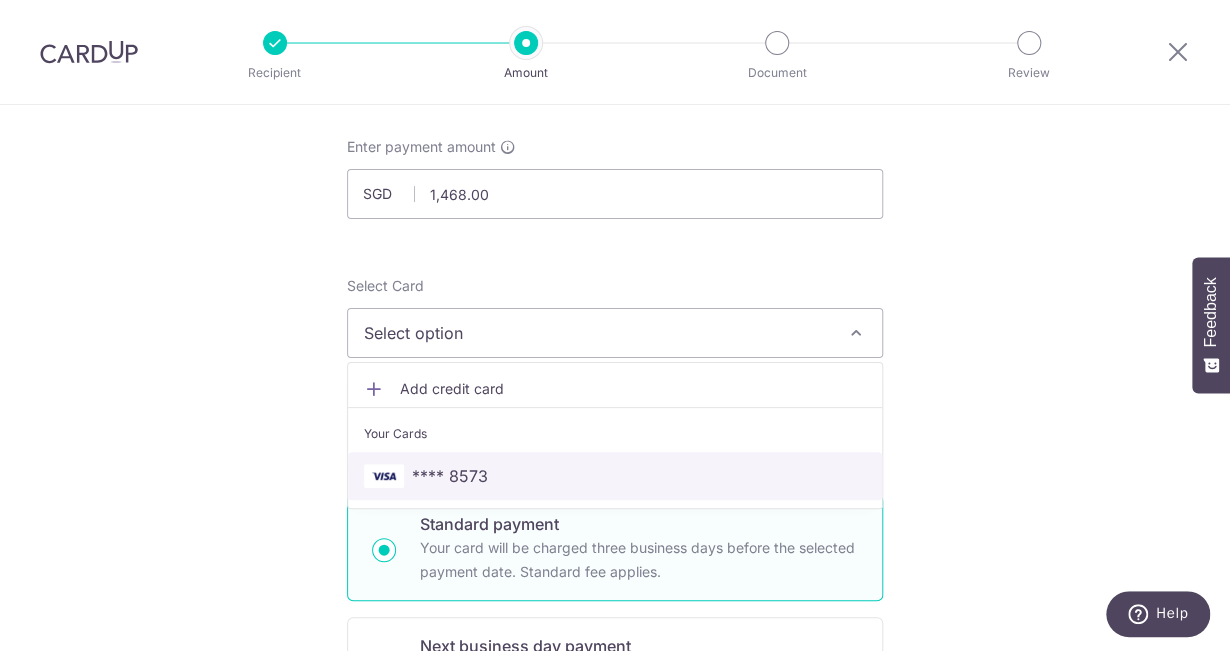 click on "**** 8573" at bounding box center (450, 476) 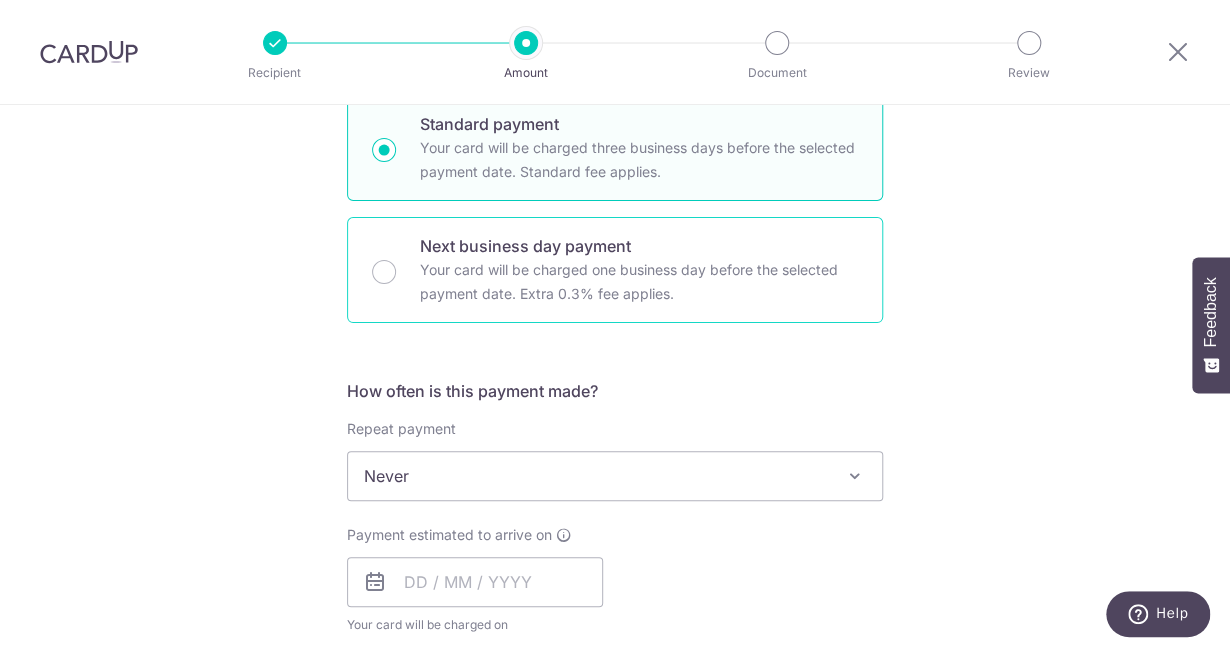 scroll, scrollTop: 600, scrollLeft: 0, axis: vertical 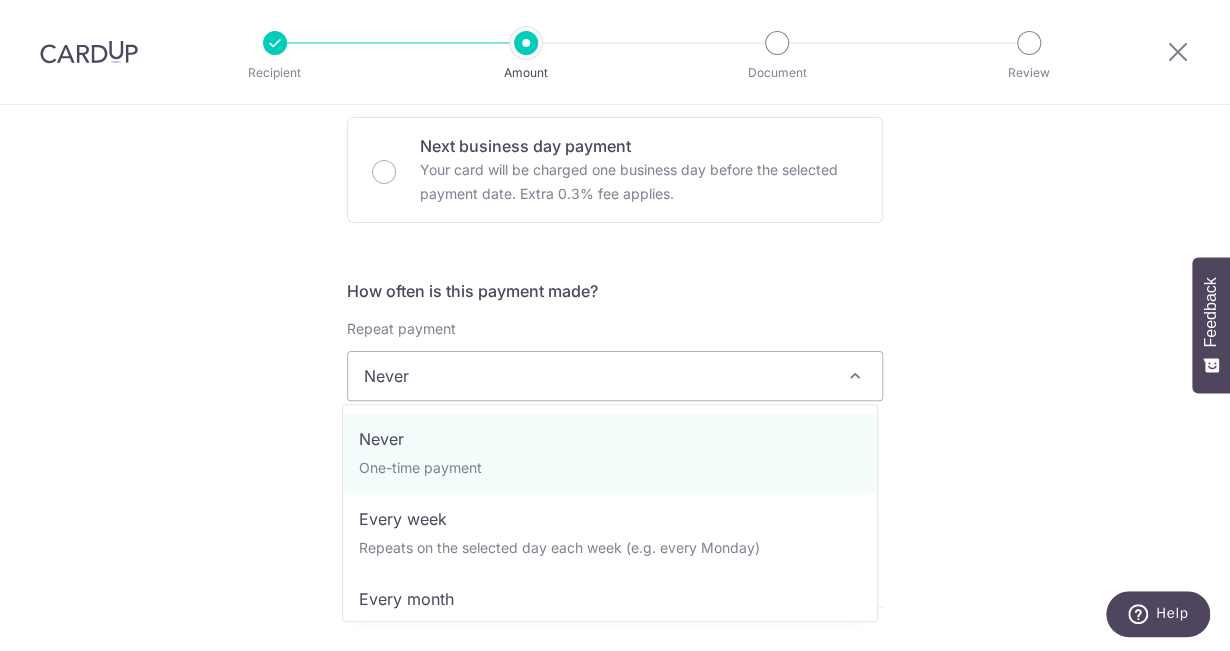 click on "Never" at bounding box center [615, 376] 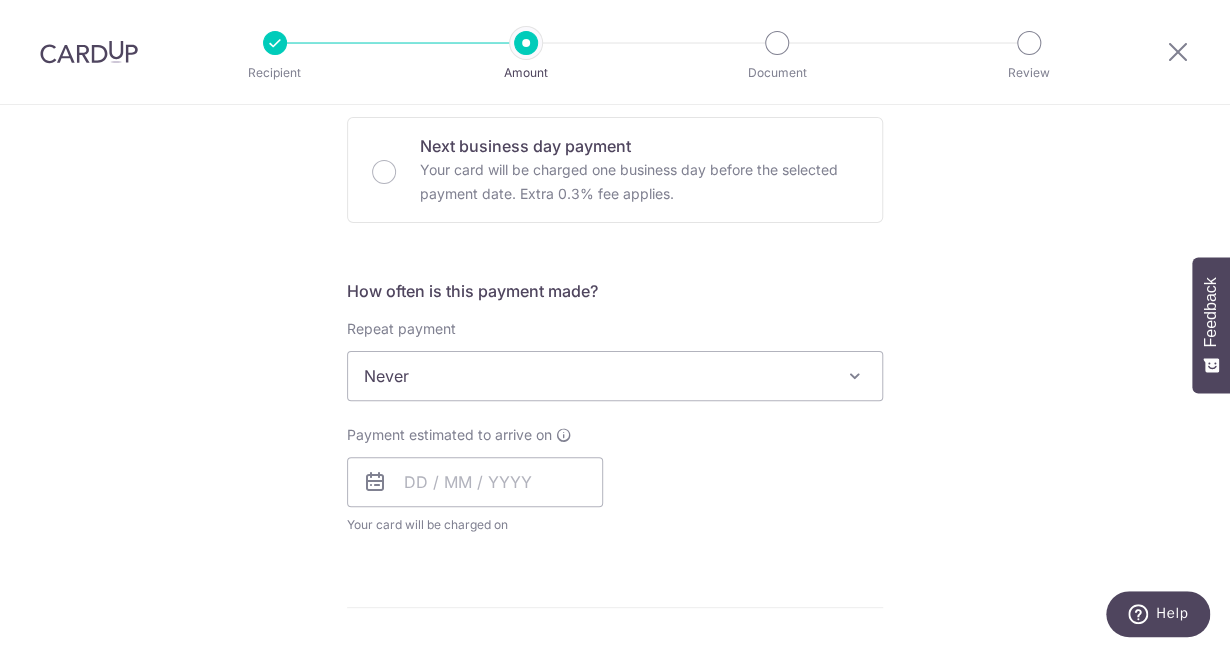 scroll, scrollTop: 800, scrollLeft: 0, axis: vertical 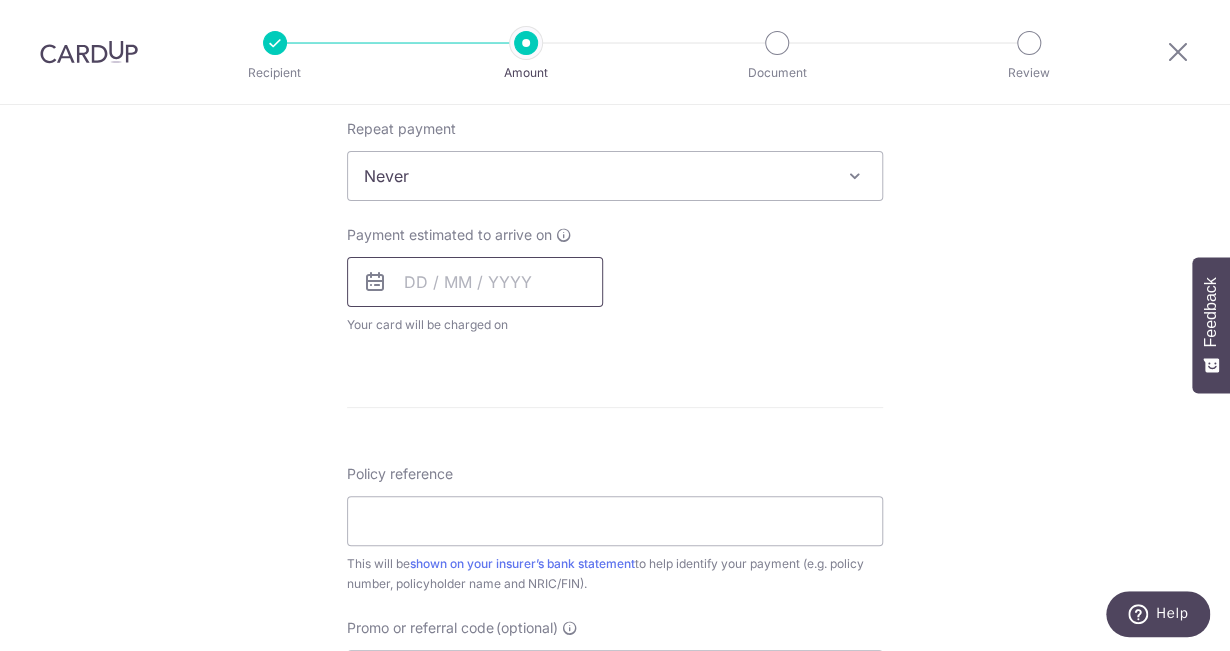 click at bounding box center [475, 282] 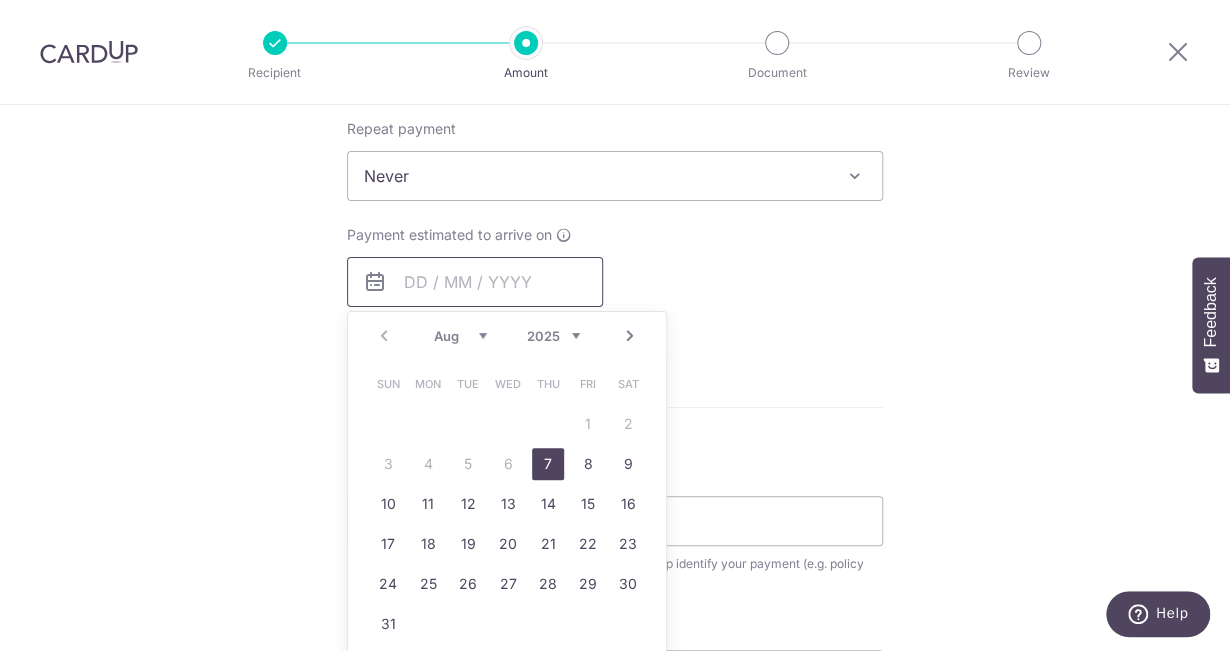 click at bounding box center (475, 282) 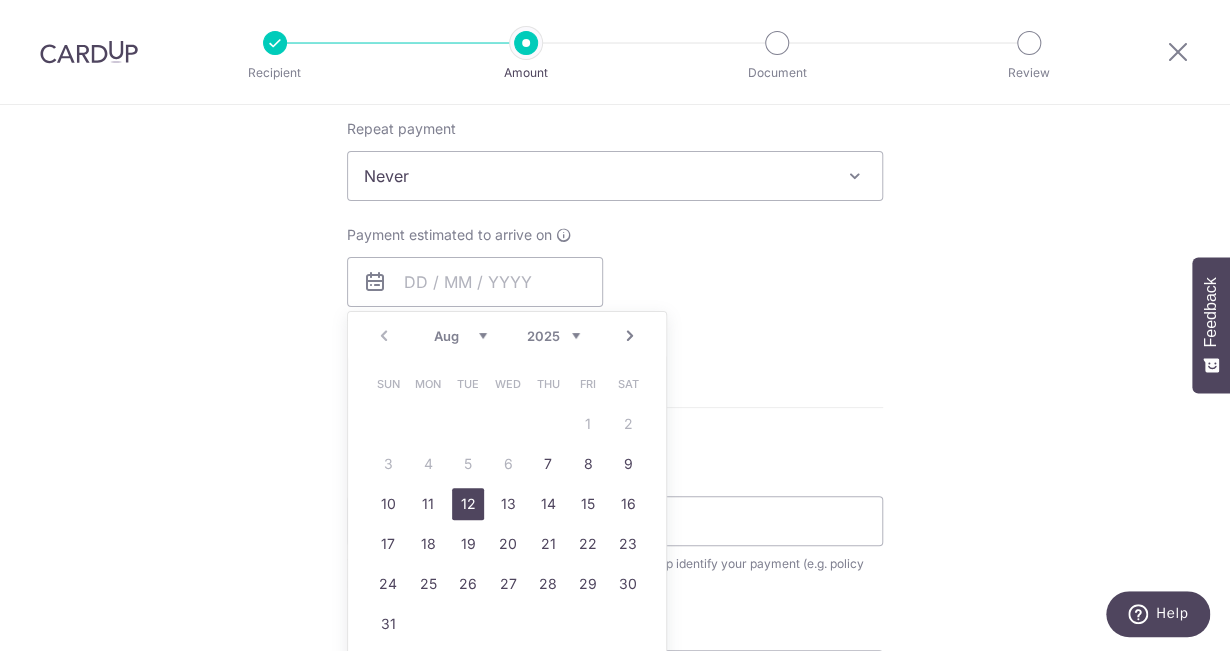 click on "12" at bounding box center [468, 504] 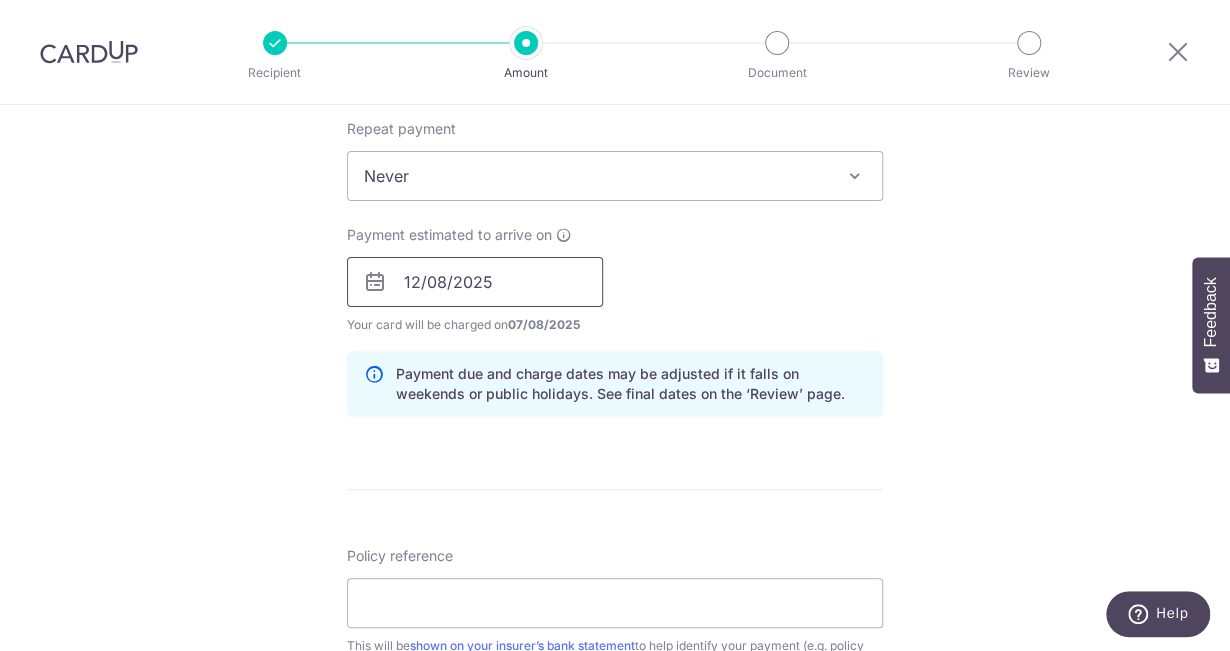 click on "12/08/2025" at bounding box center [475, 282] 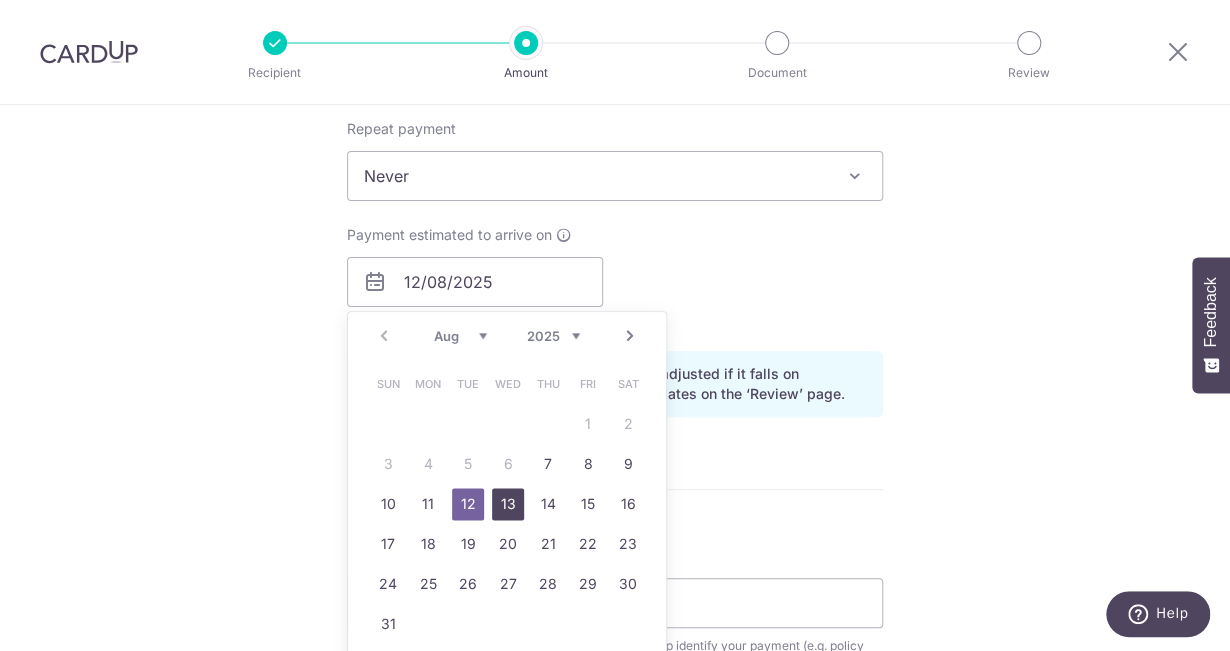 click on "13" at bounding box center (508, 504) 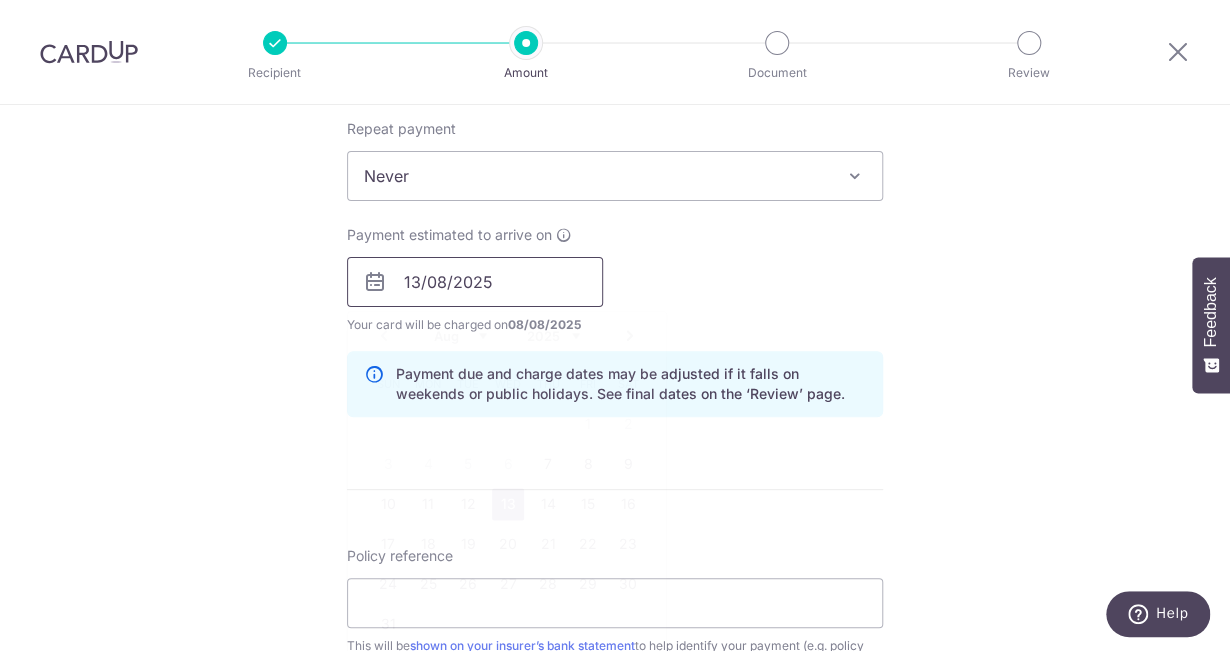 click on "13/08/2025" at bounding box center [475, 282] 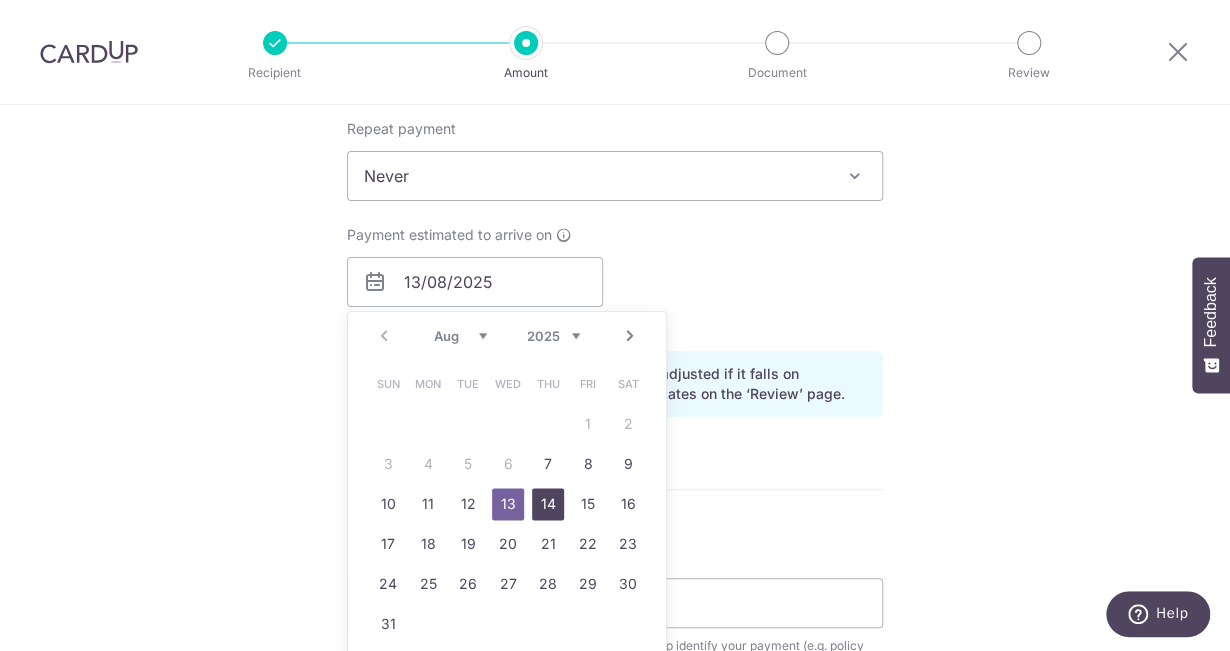 click on "14" at bounding box center [548, 504] 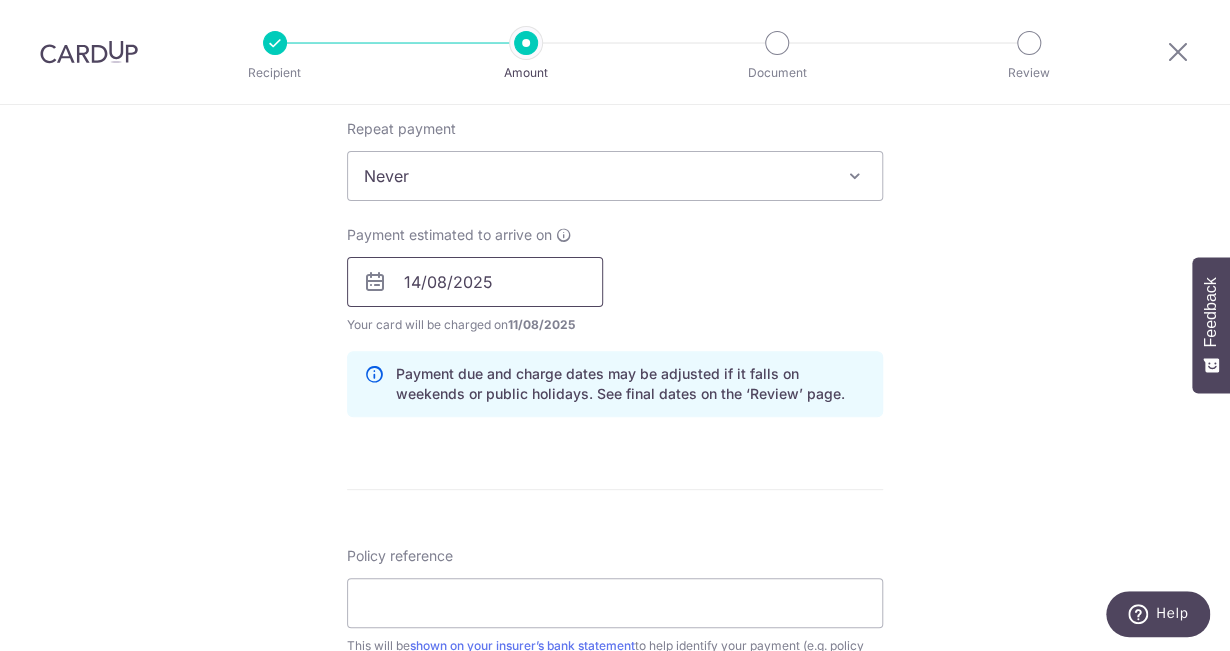 click on "14/08/2025" at bounding box center [475, 282] 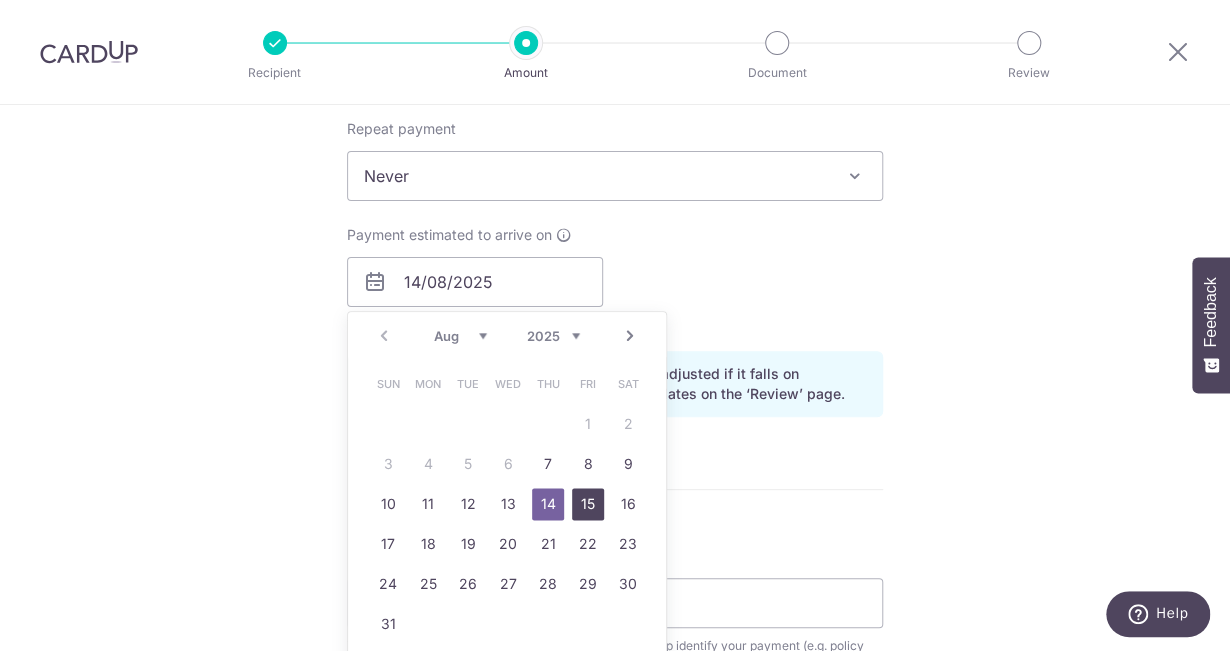 click on "15" at bounding box center [588, 504] 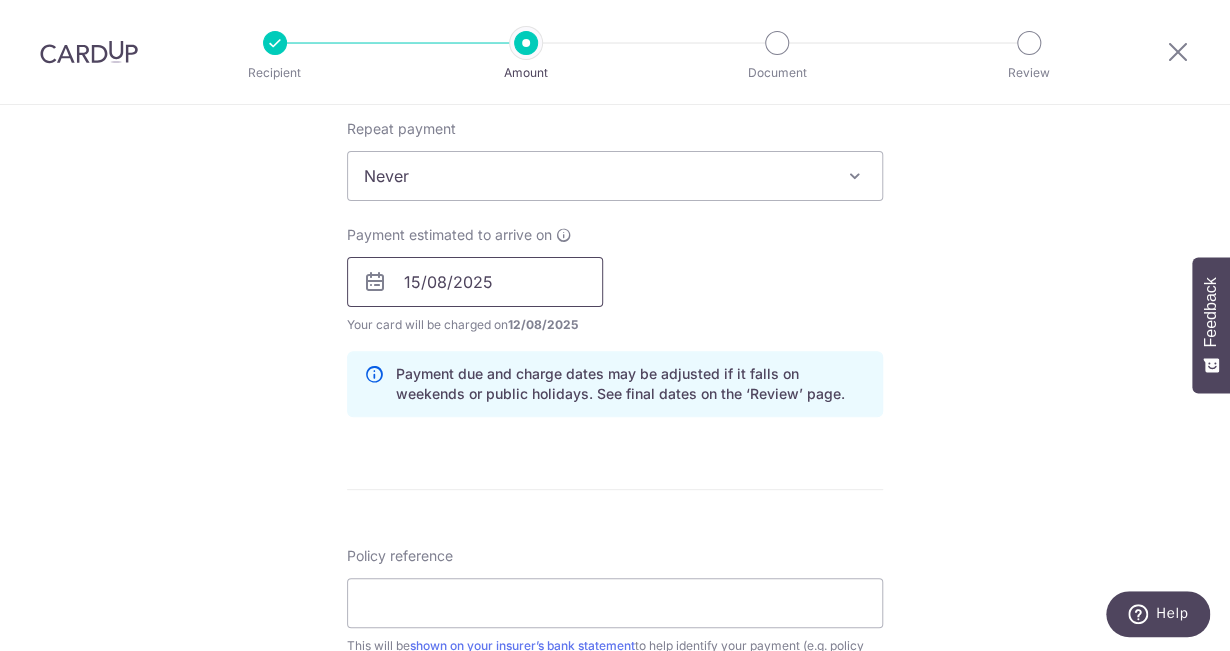 click on "15/08/2025" at bounding box center (475, 282) 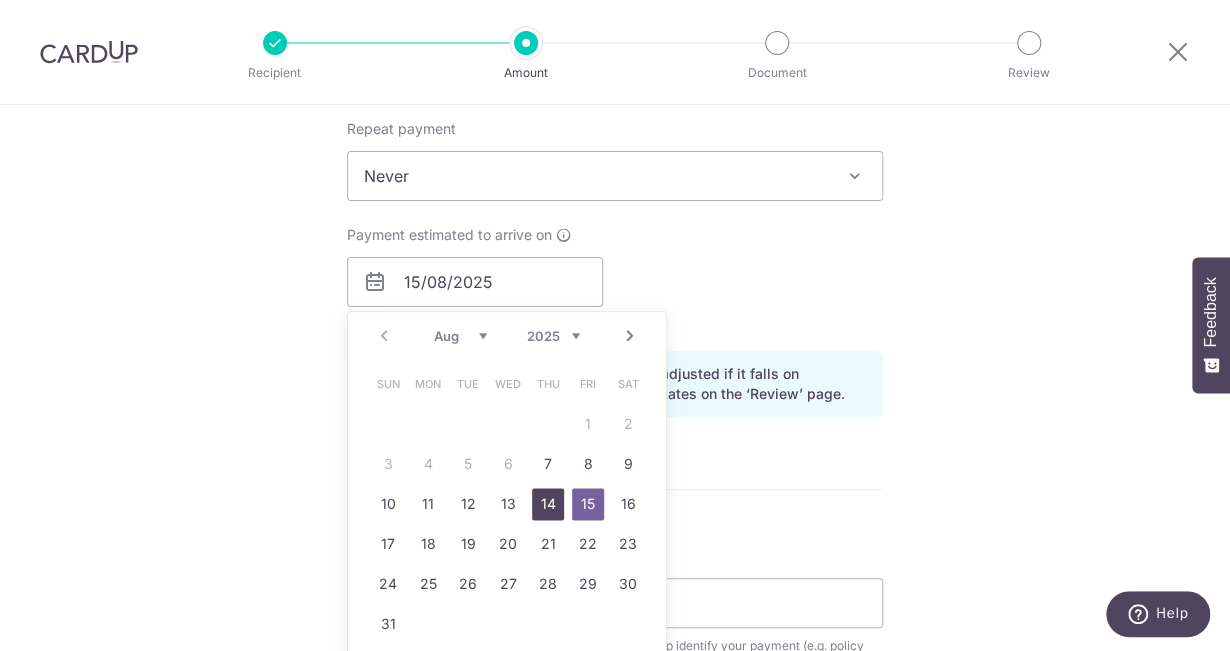 click on "14" at bounding box center [548, 504] 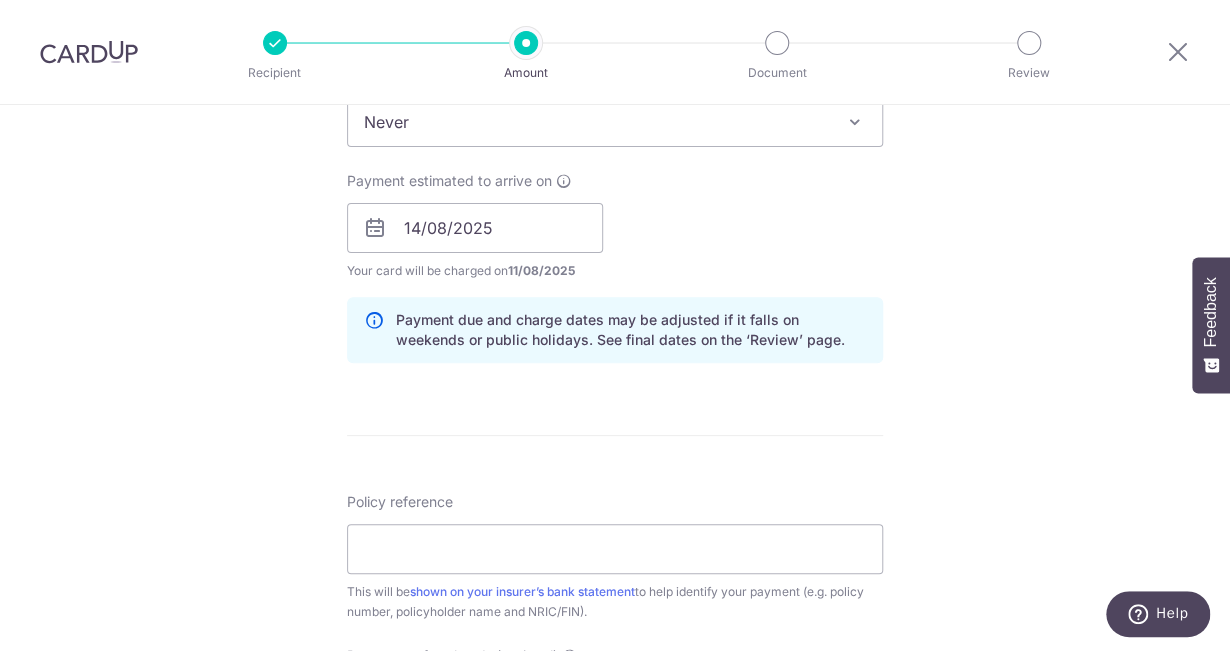 scroll, scrollTop: 900, scrollLeft: 0, axis: vertical 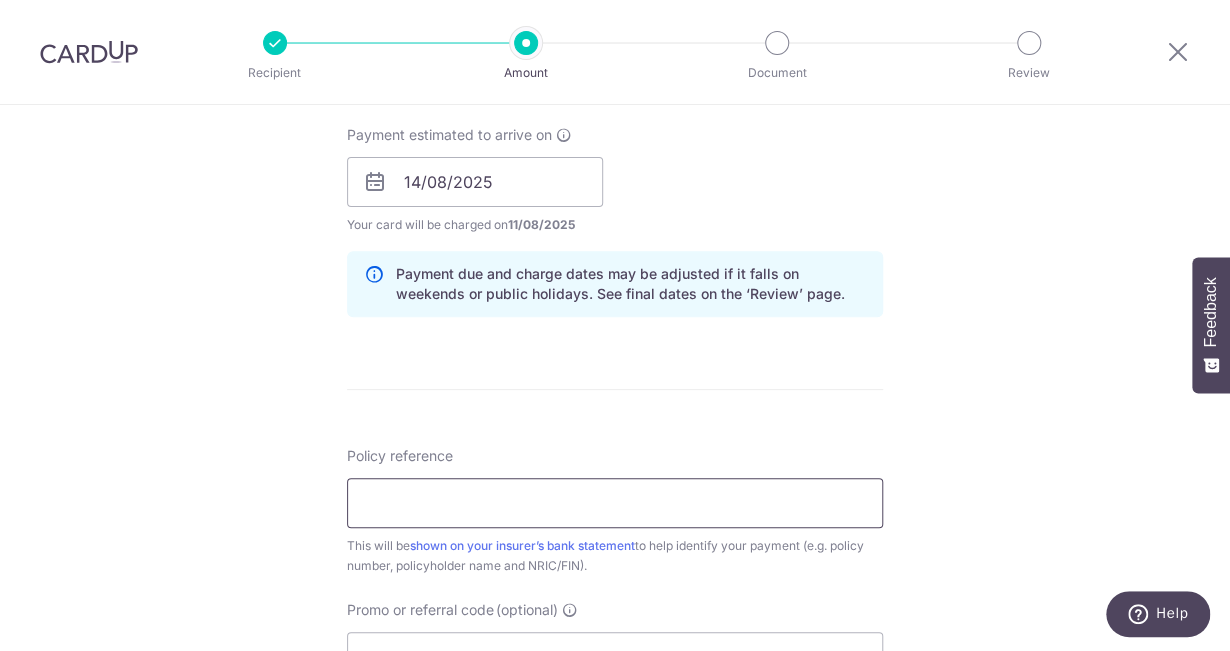 click on "Policy reference" at bounding box center (615, 503) 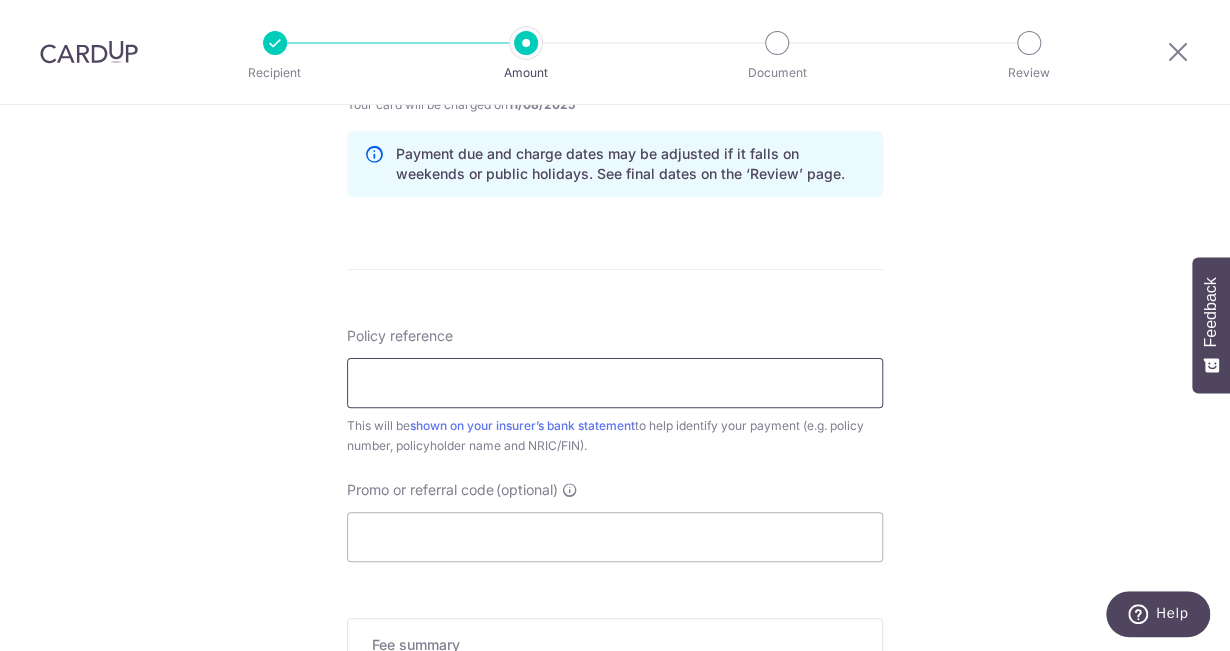 scroll, scrollTop: 1300, scrollLeft: 0, axis: vertical 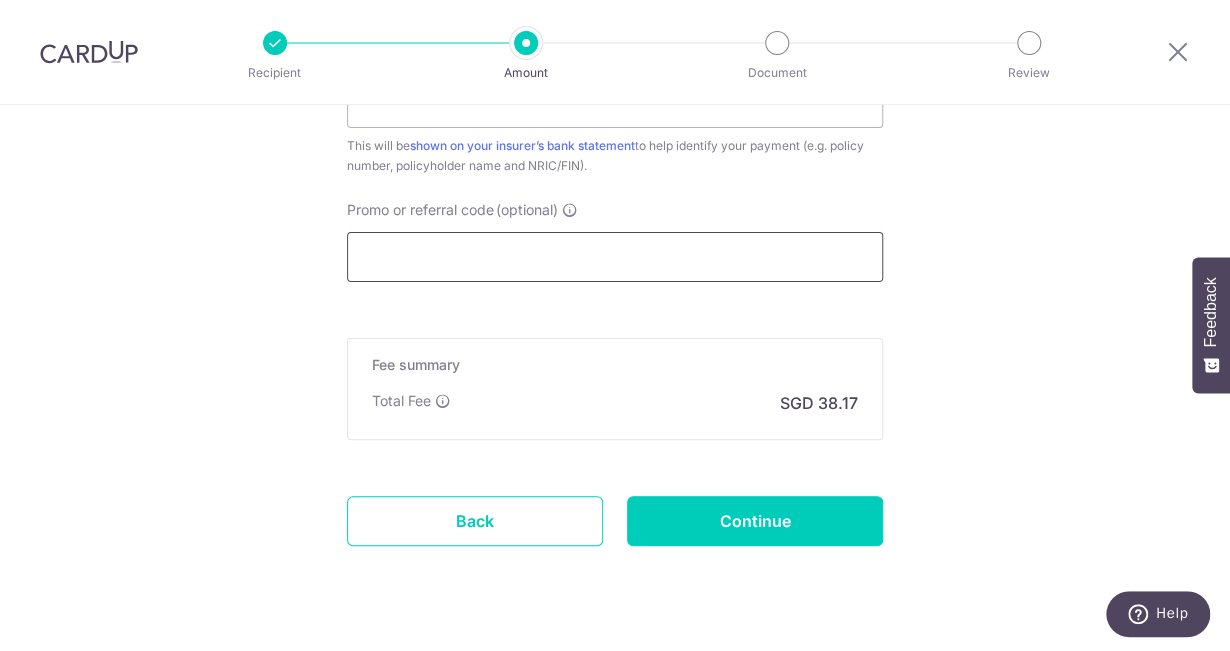 click on "Promo or referral code
(optional)" at bounding box center [615, 257] 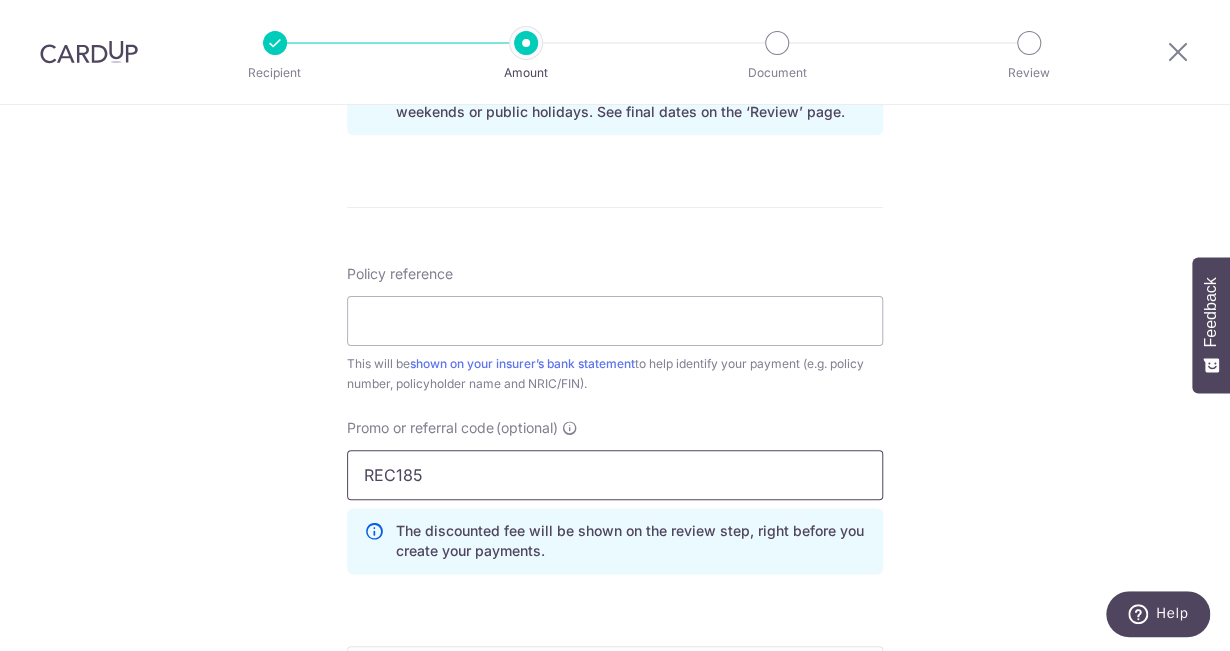 scroll, scrollTop: 1000, scrollLeft: 0, axis: vertical 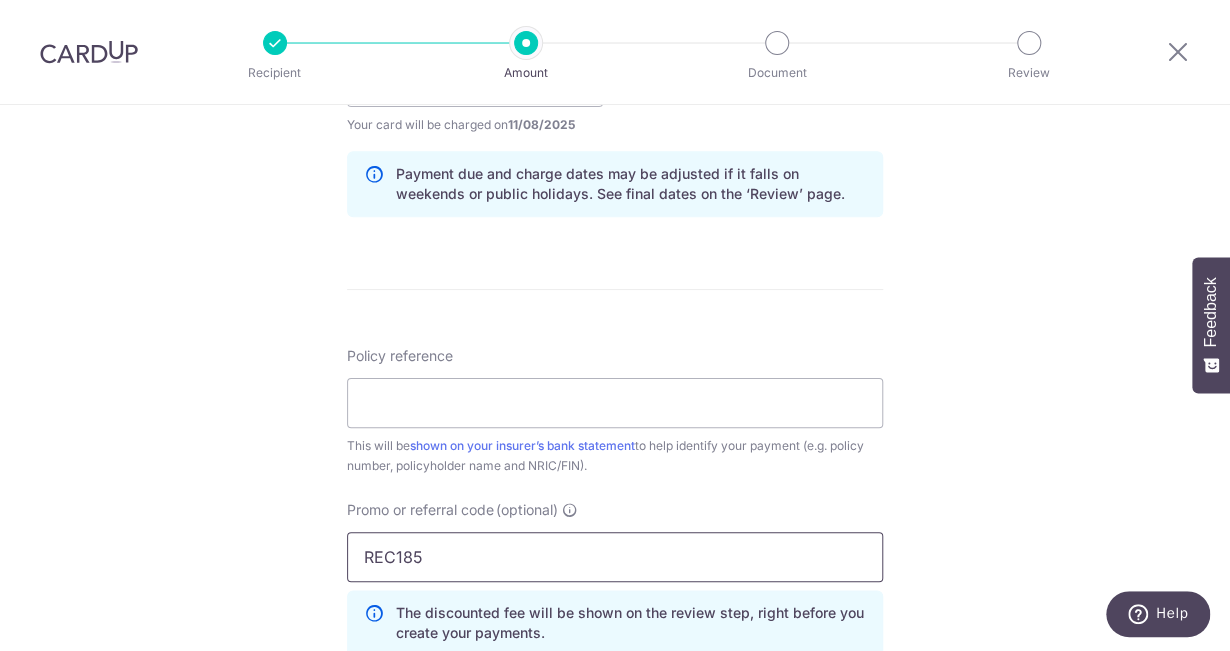 type on "REC185" 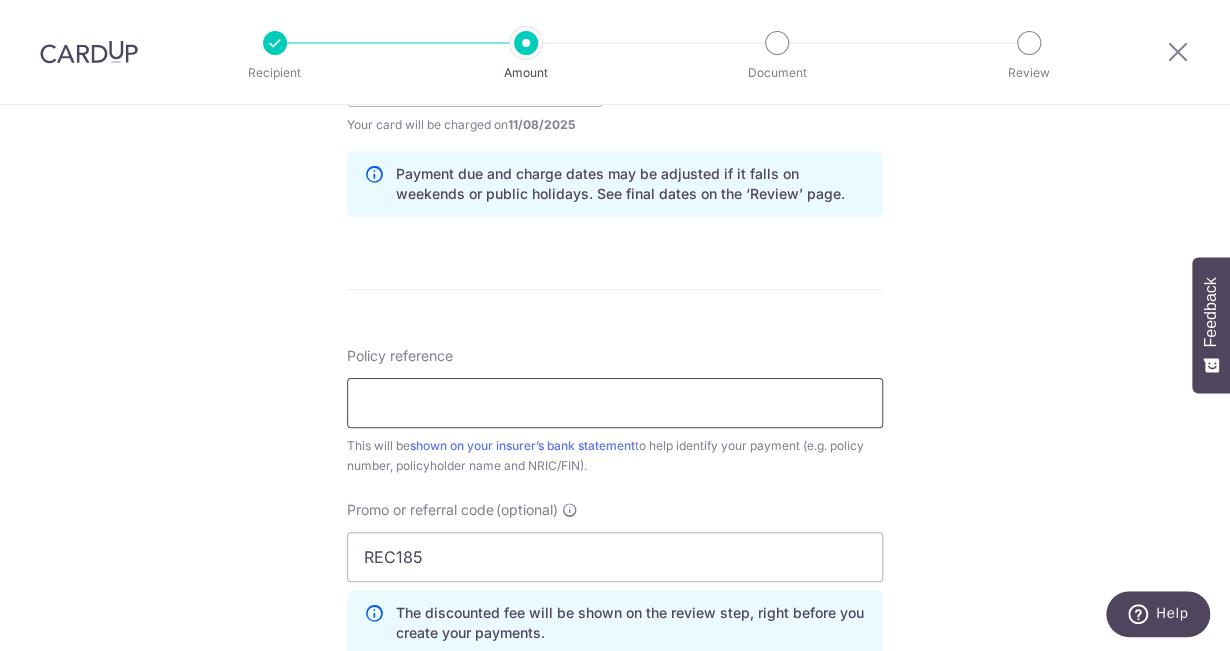 paste on "GREAT LIFE ADVANTAGE" 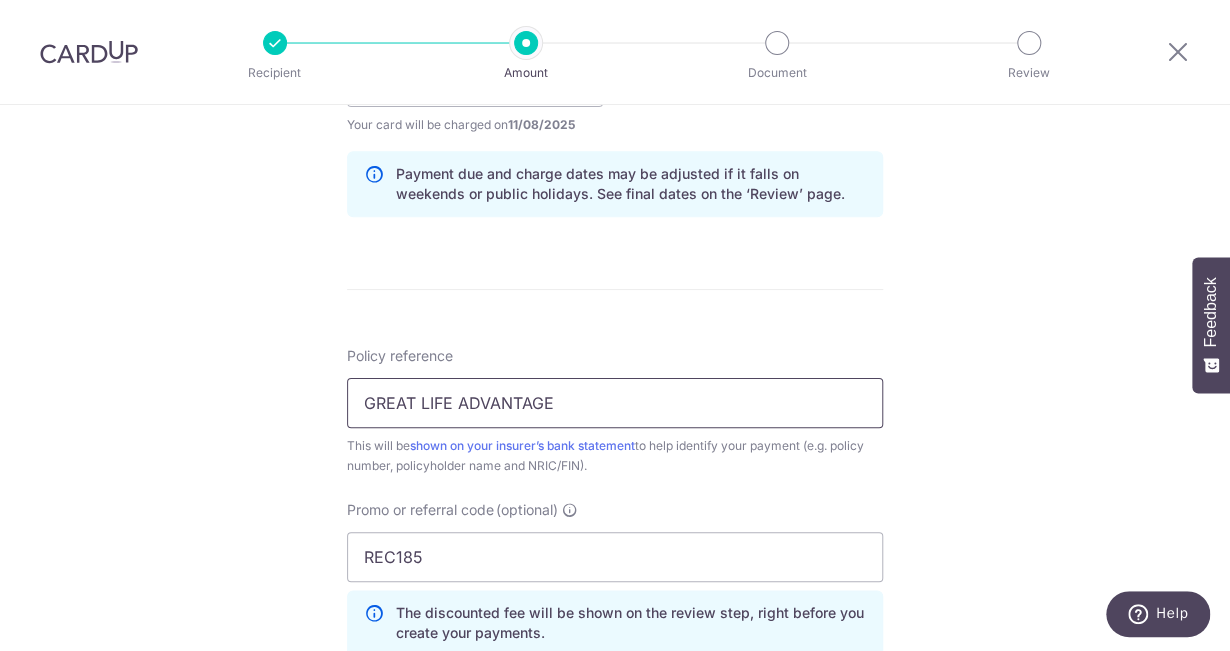 click on "GREAT LIFE ADVANTAGE" at bounding box center (615, 403) 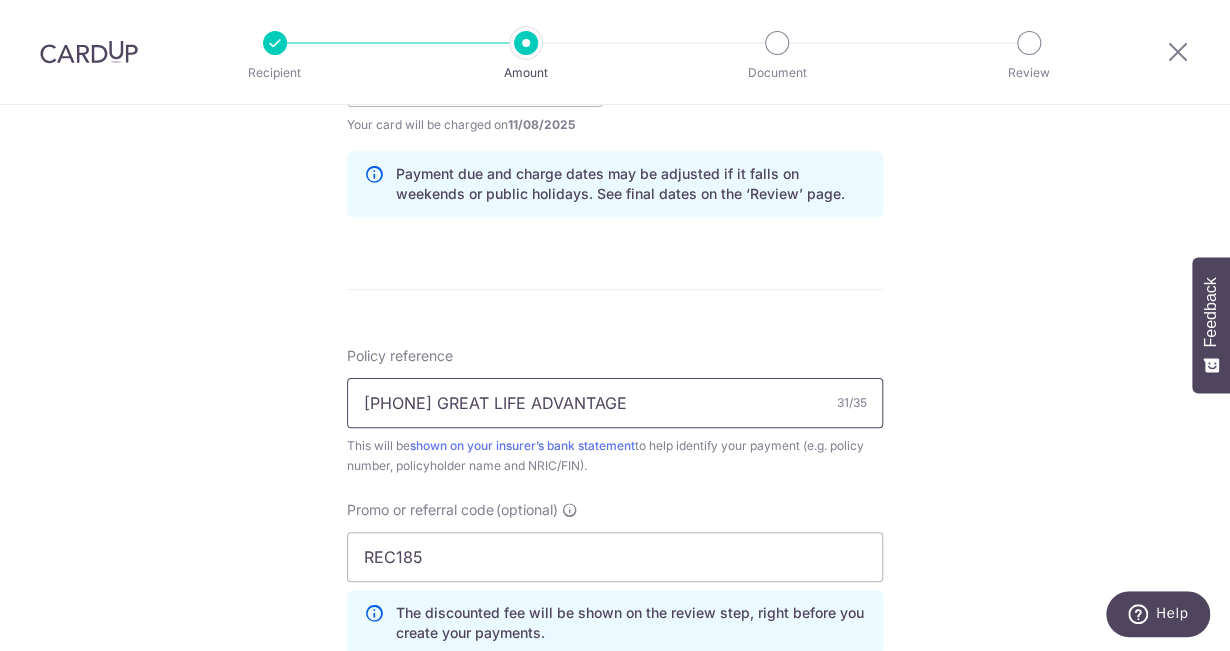 click on "0214587213 GREAT LIFE ADVANTAGE" at bounding box center (615, 403) 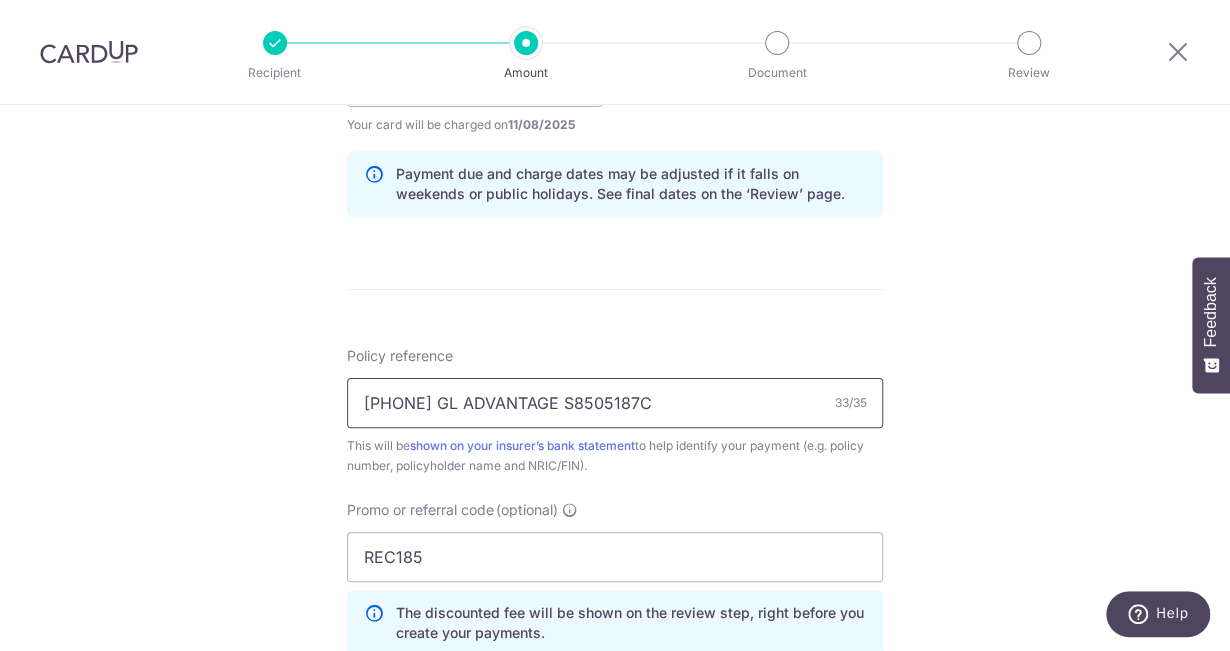 drag, startPoint x: 573, startPoint y: 400, endPoint x: 466, endPoint y: 397, distance: 107.042046 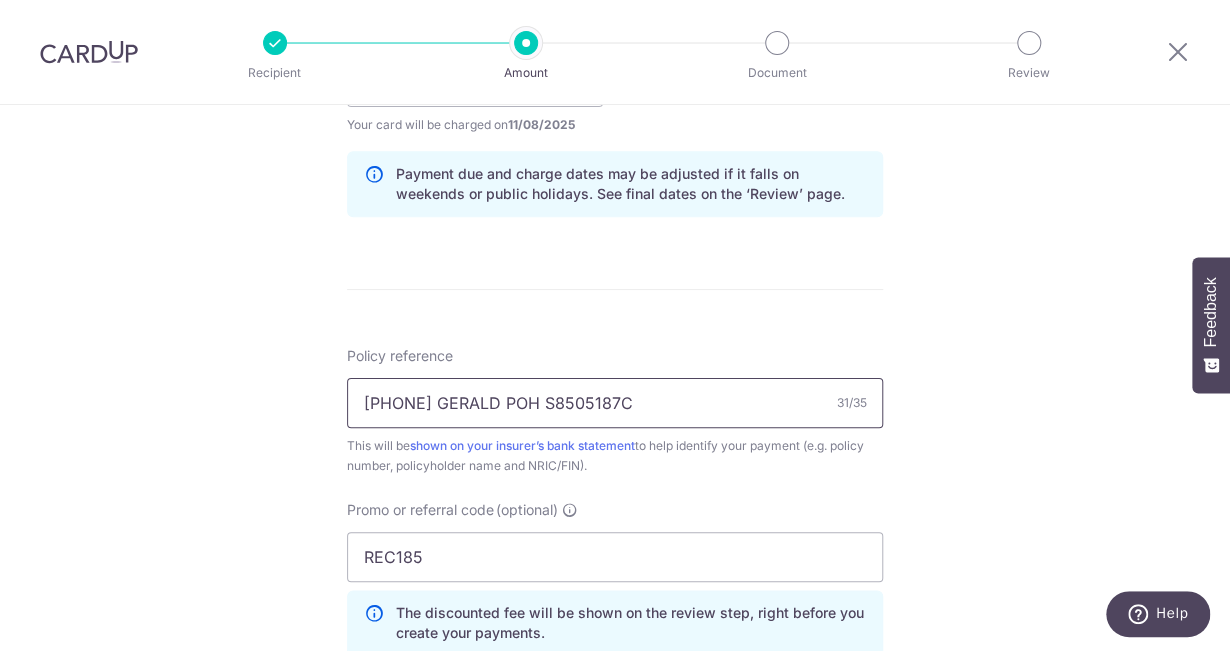 click on "0214587213 GERALD POH S8505187C" at bounding box center [615, 403] 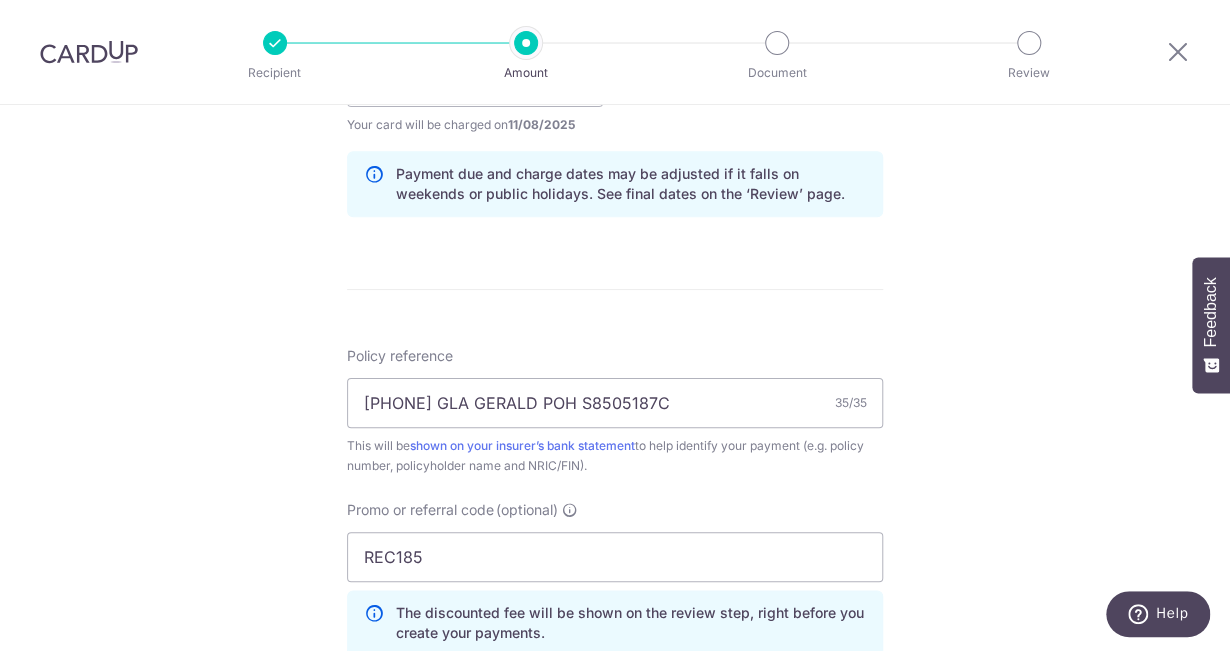 click on "Tell us more about your payment
Enter payment amount
SGD
1,468.00
1468.00
Select Card
**** 8573
Add credit card
Your Cards
**** 8573
Secure 256-bit SSL
Text
New card details
Card
Secure 256-bit SSL" at bounding box center (615, 95) 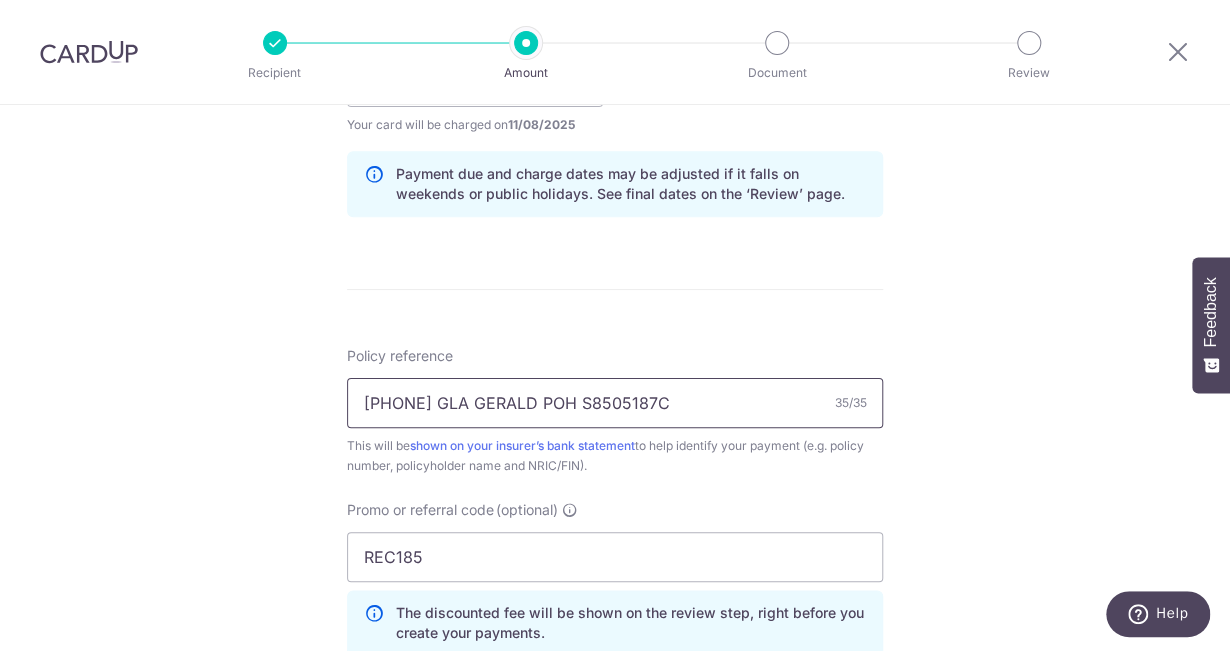click on "0214587213 GLA GERALD POH S8505187C" at bounding box center (615, 403) 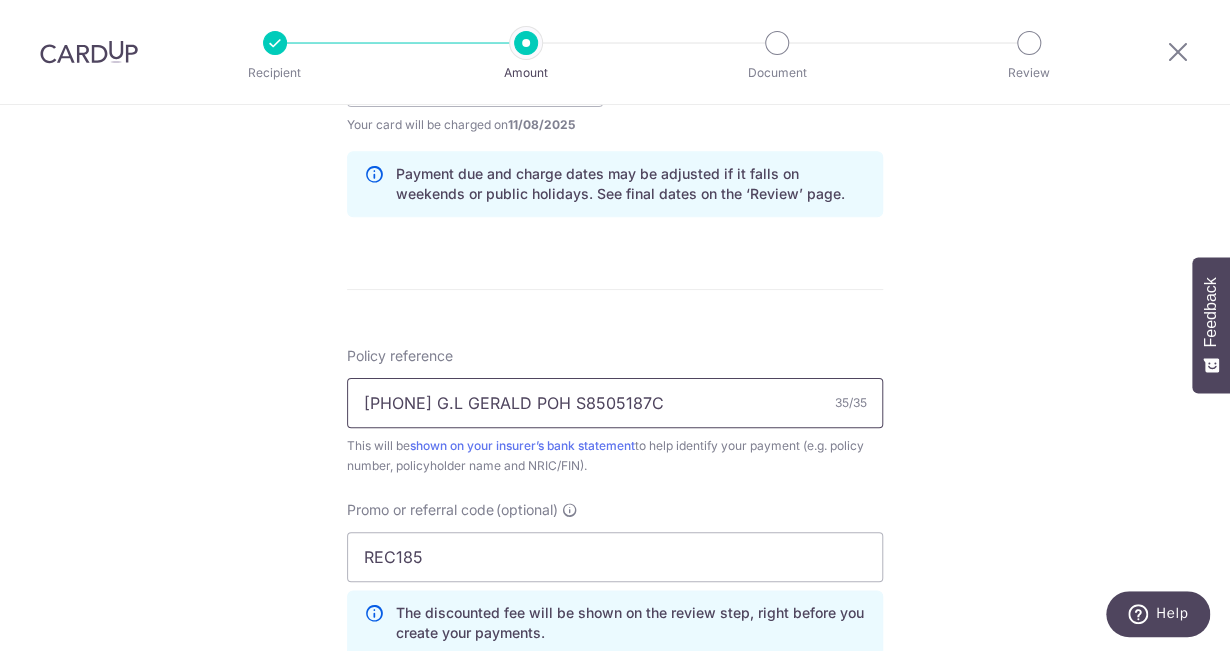 drag, startPoint x: 551, startPoint y: 399, endPoint x: 569, endPoint y: 405, distance: 18.973665 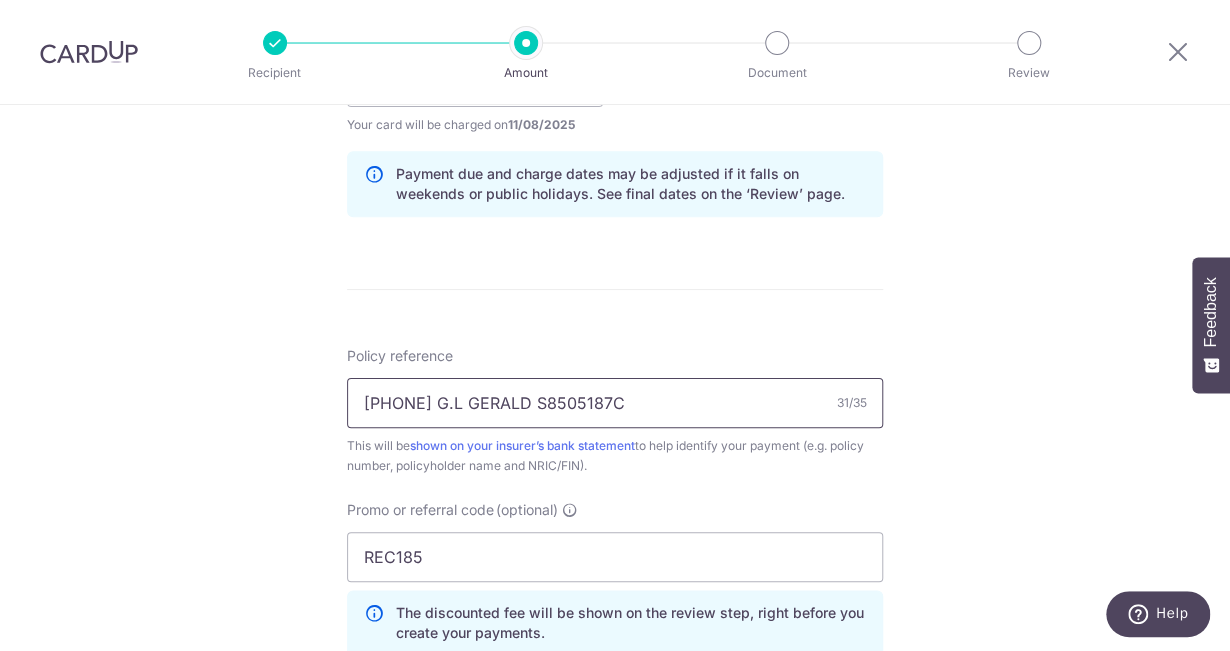 click on "0214587213 G.L GERALD S8505187C" at bounding box center (615, 403) 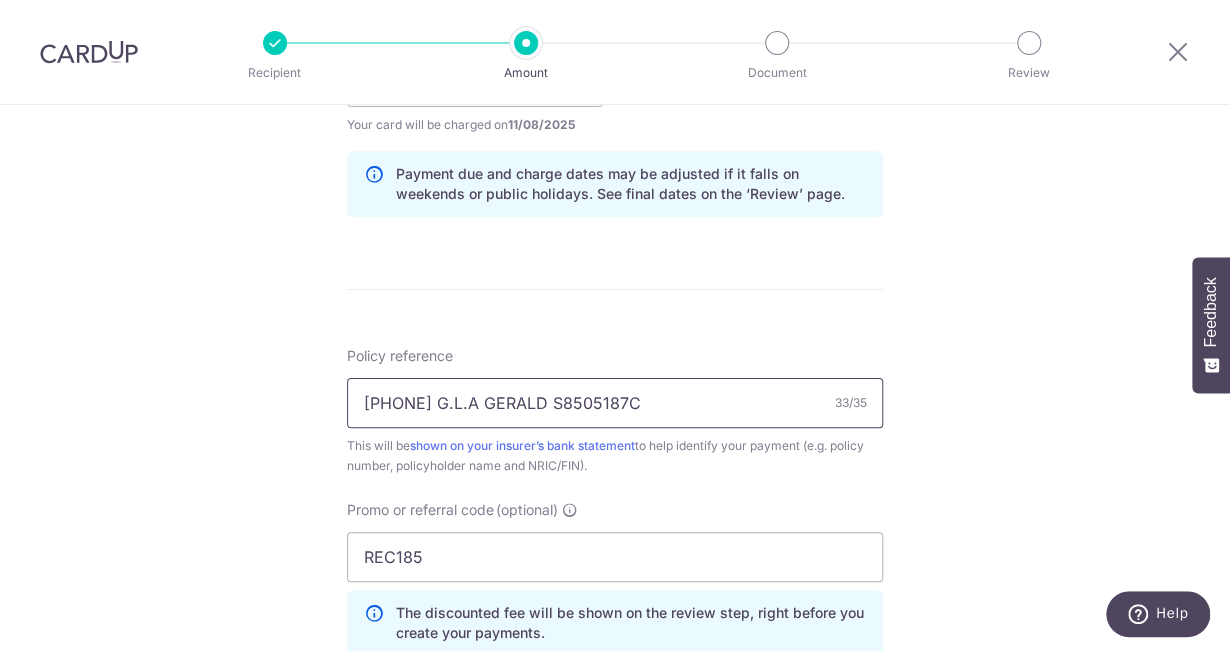 type on "0214587213 G.L.A GERALD S8505187C" 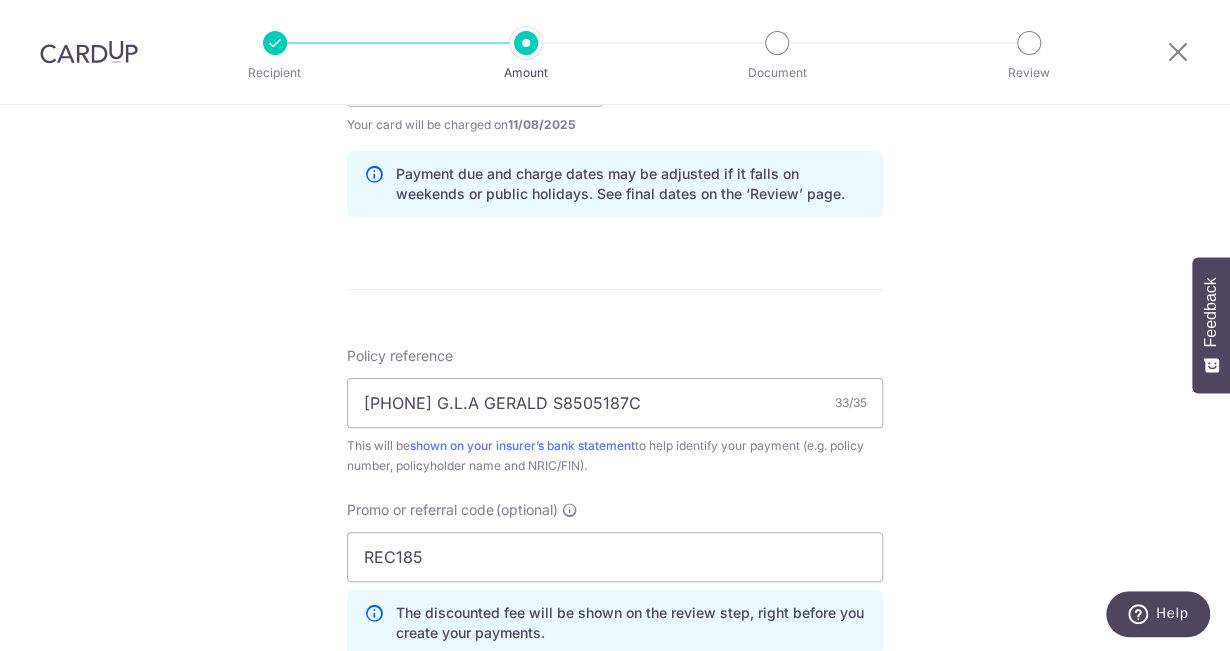 click on "Tell us more about your payment
Enter payment amount
SGD
1,468.00
1468.00
Select Card
**** 8573
Add credit card
Your Cards
**** 8573
Secure 256-bit SSL
Text
New card details
Card
Secure 256-bit SSL" at bounding box center [615, 95] 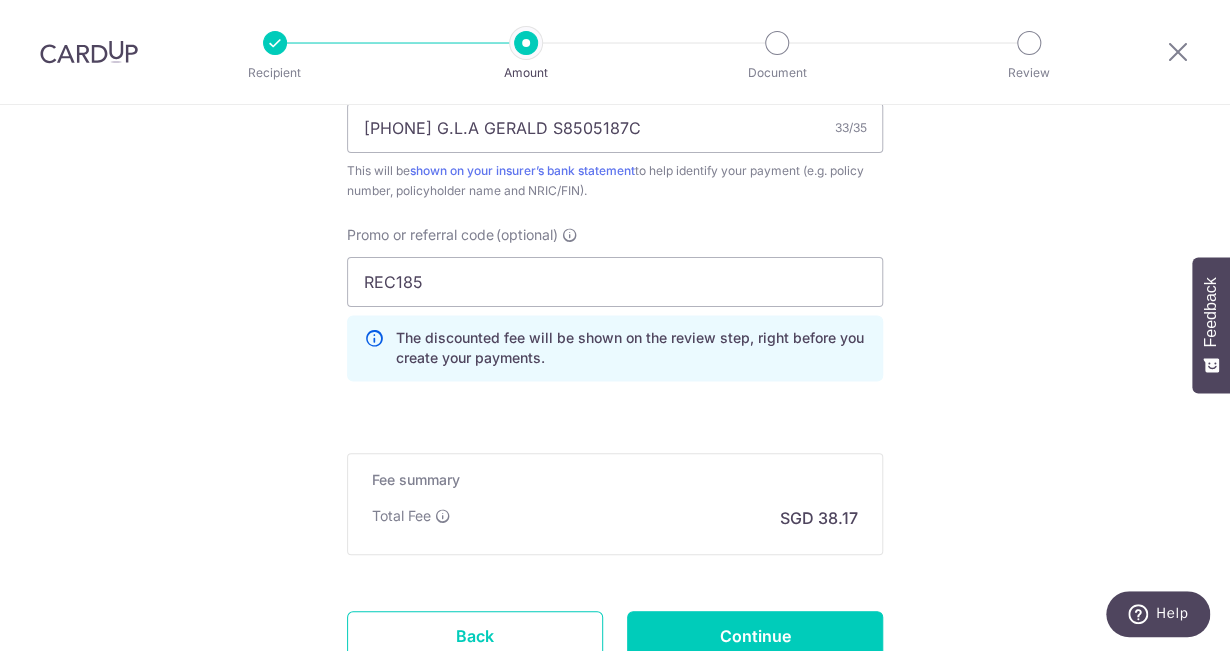 scroll, scrollTop: 1432, scrollLeft: 0, axis: vertical 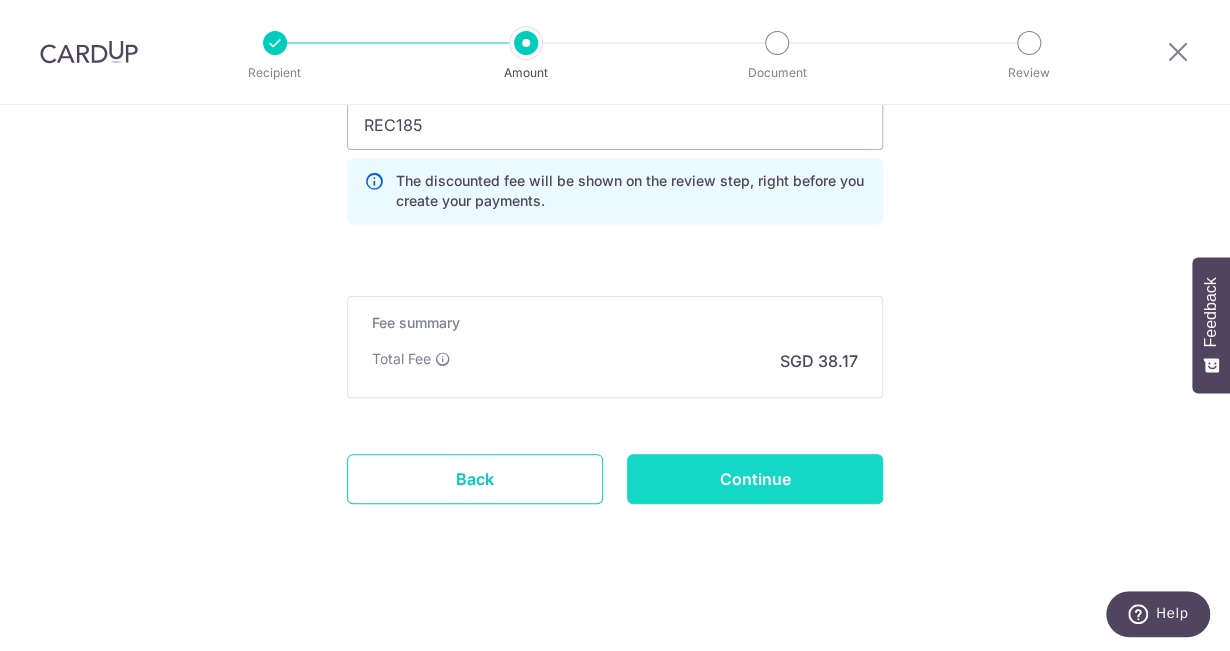 click on "Continue" at bounding box center (755, 479) 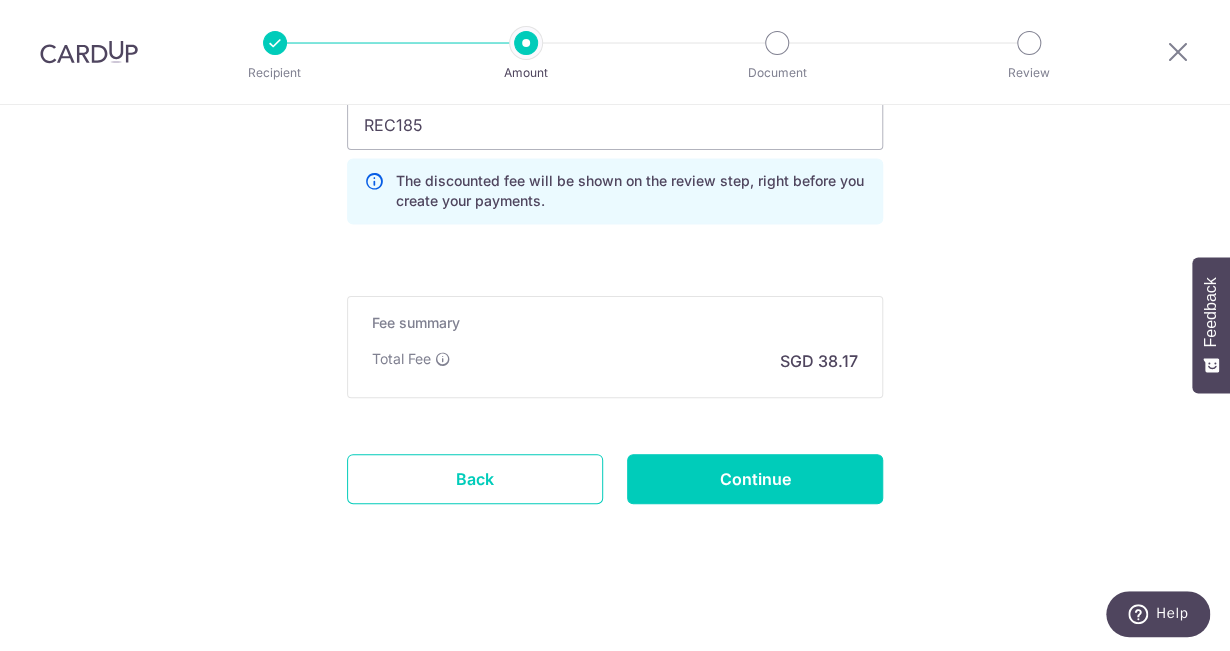 type on "Create Schedule" 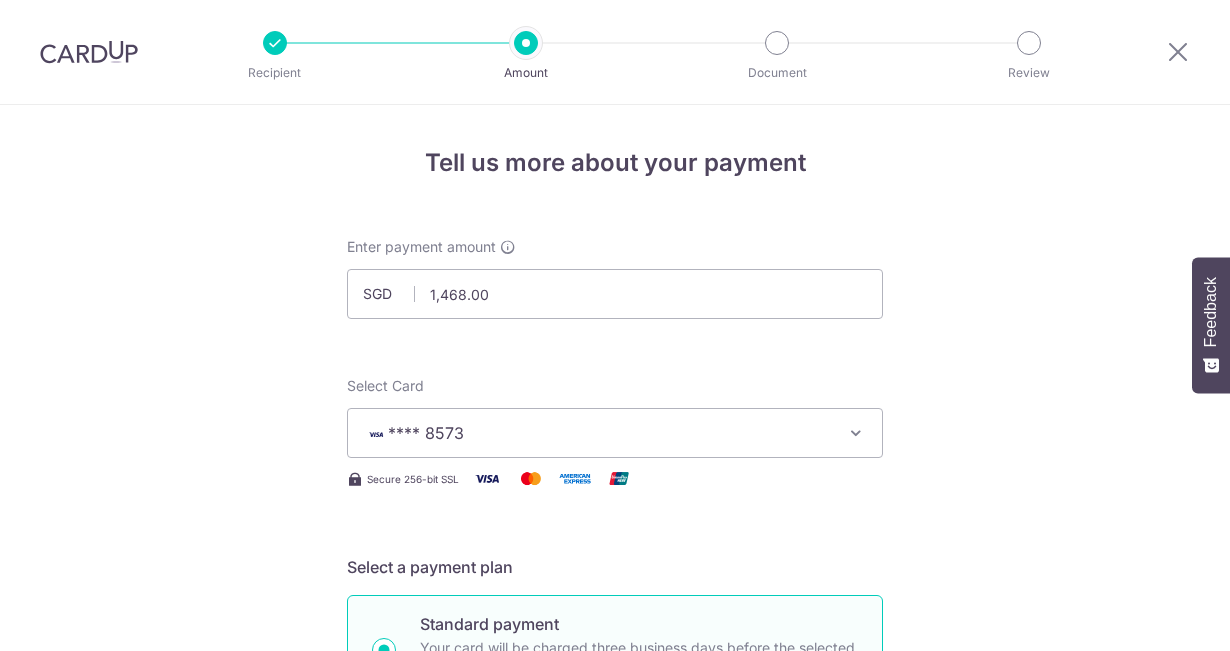 scroll, scrollTop: 0, scrollLeft: 0, axis: both 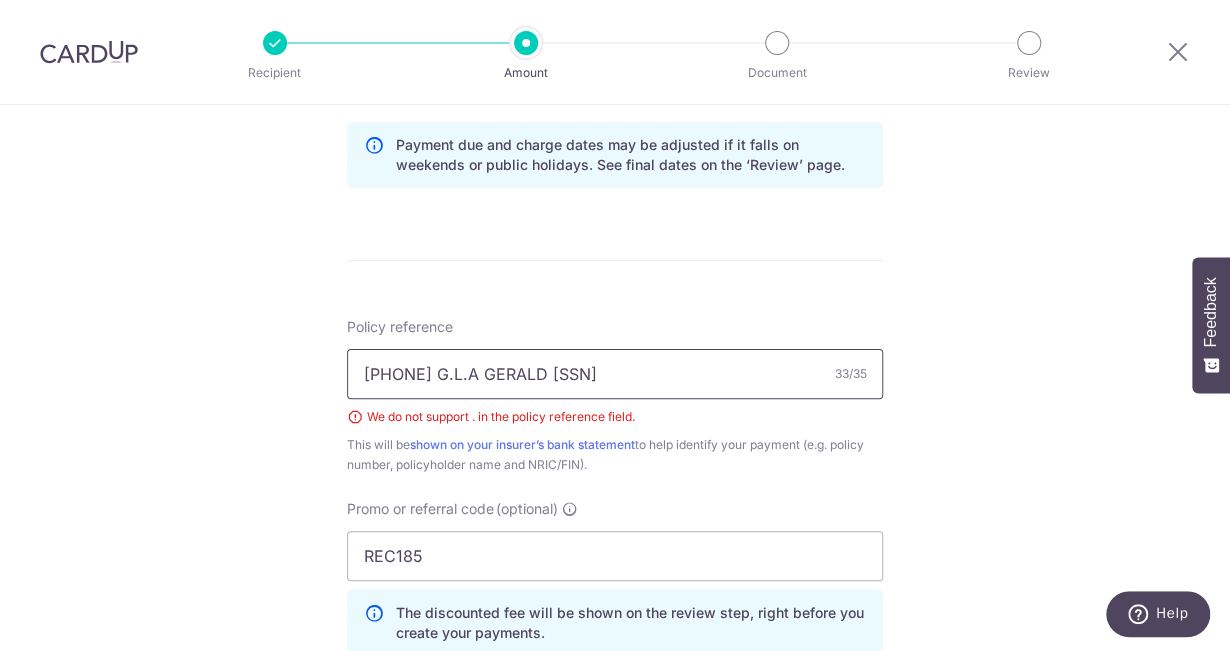 click on "0214587213 G.L.A GERALD S8505187C" at bounding box center [615, 374] 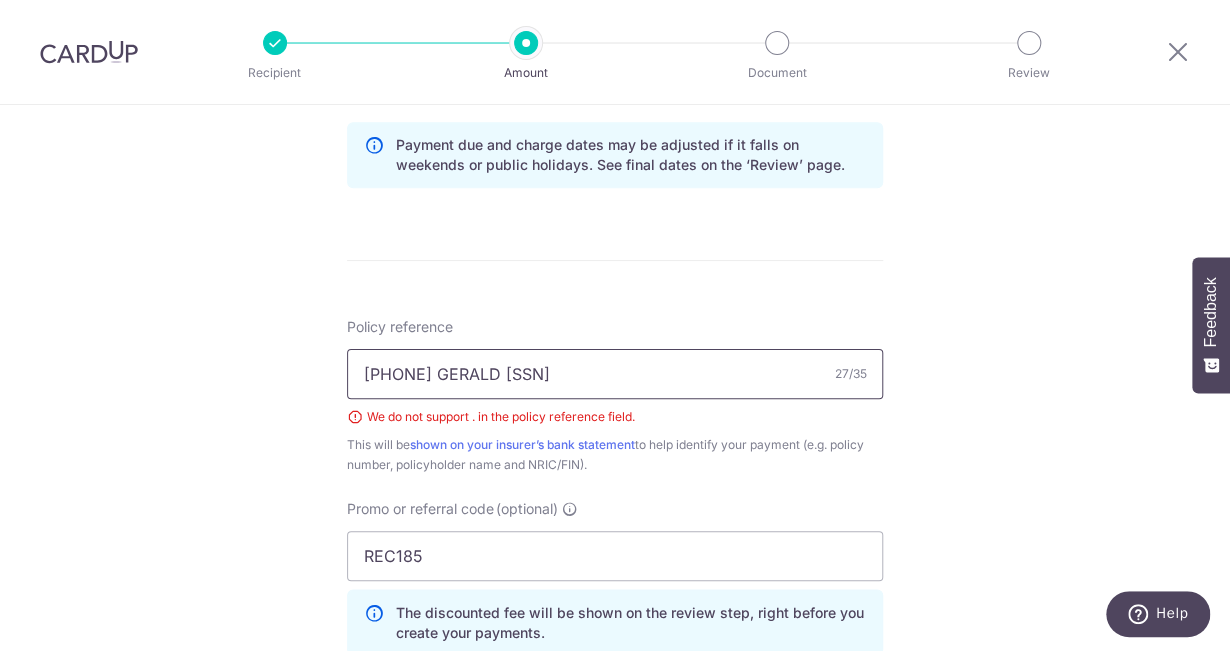 click on "0214587213 GERALD S8505187C" at bounding box center (615, 374) 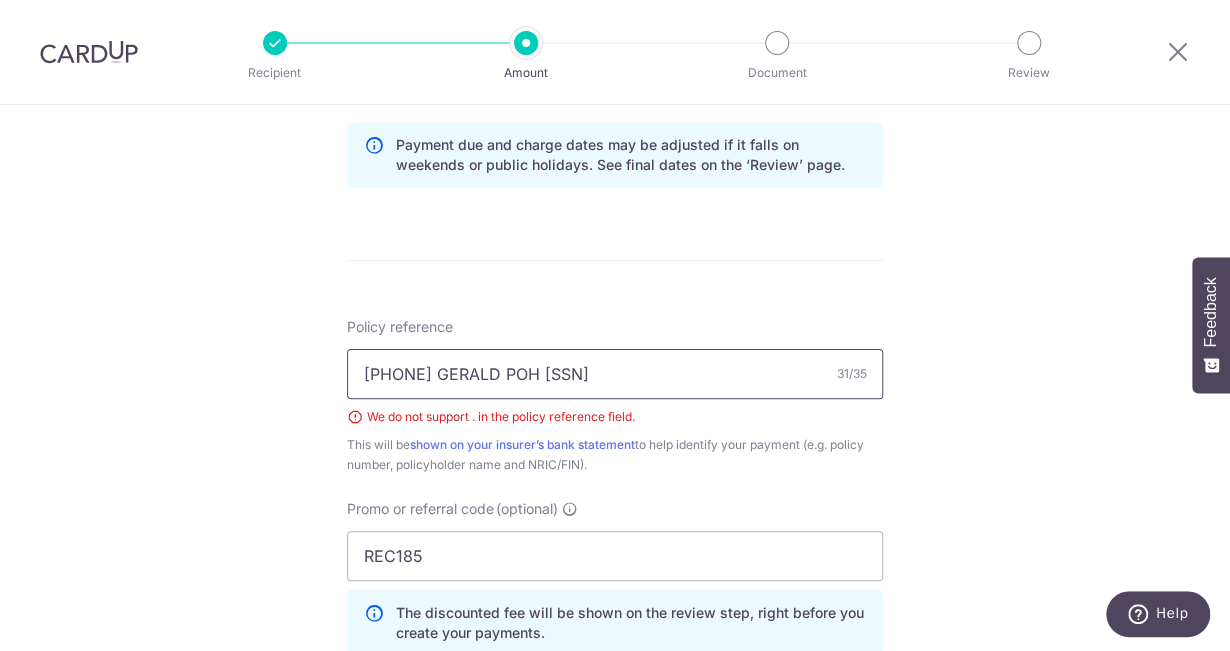 type on "0214587213 GERALD POH S8505187C" 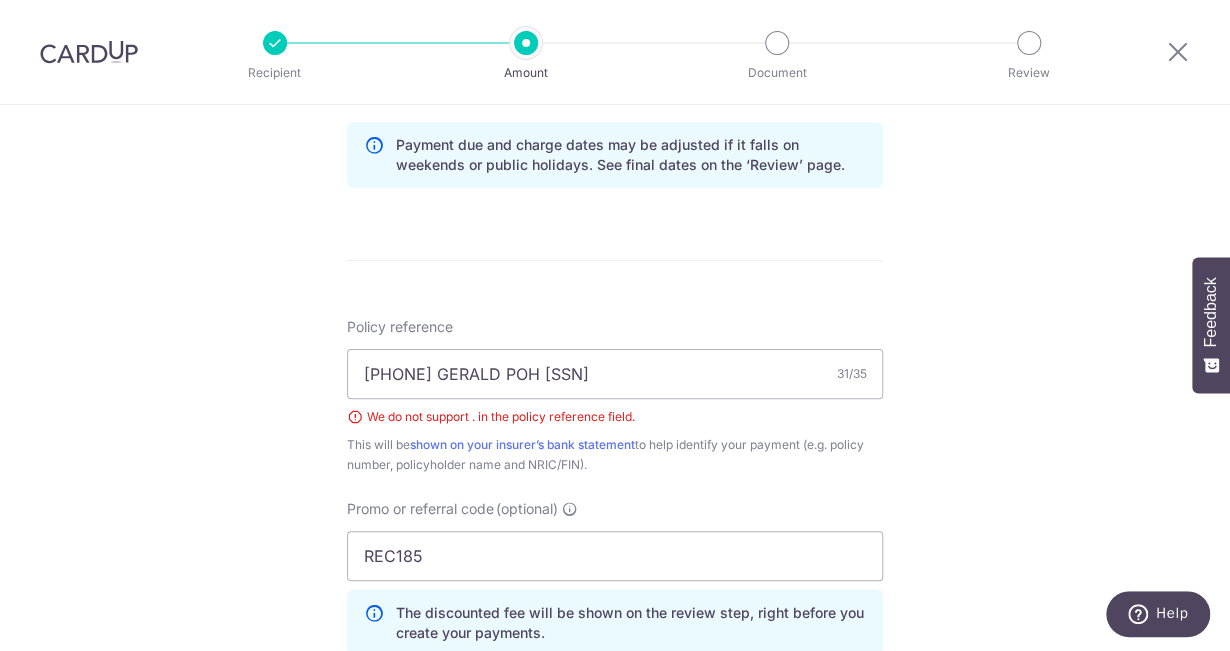 click on "Tell us more about your payment
Enter payment amount
SGD
1,468.00
1468.00
Select Card
**** 8573
Add credit card
Your Cards
**** 8573
Secure 256-bit SSL
Text
New card details
Card
Secure 256-bit SSL" at bounding box center (615, 80) 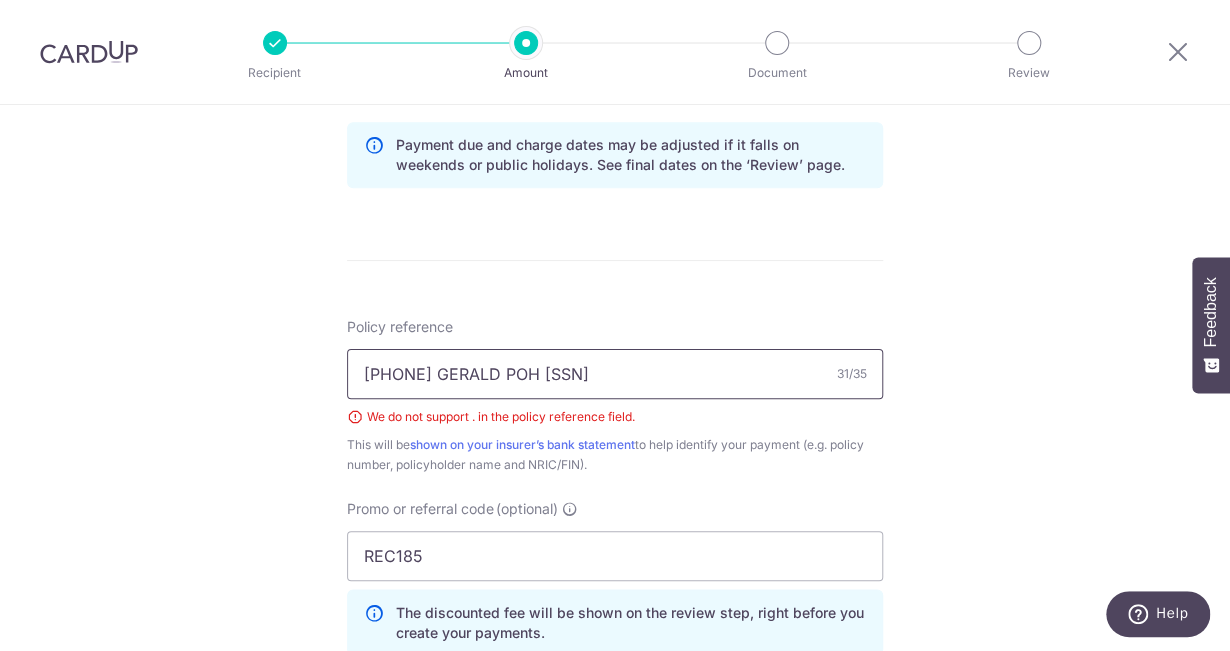 click on "0214587213 GERALD POH S8505187C" at bounding box center (615, 374) 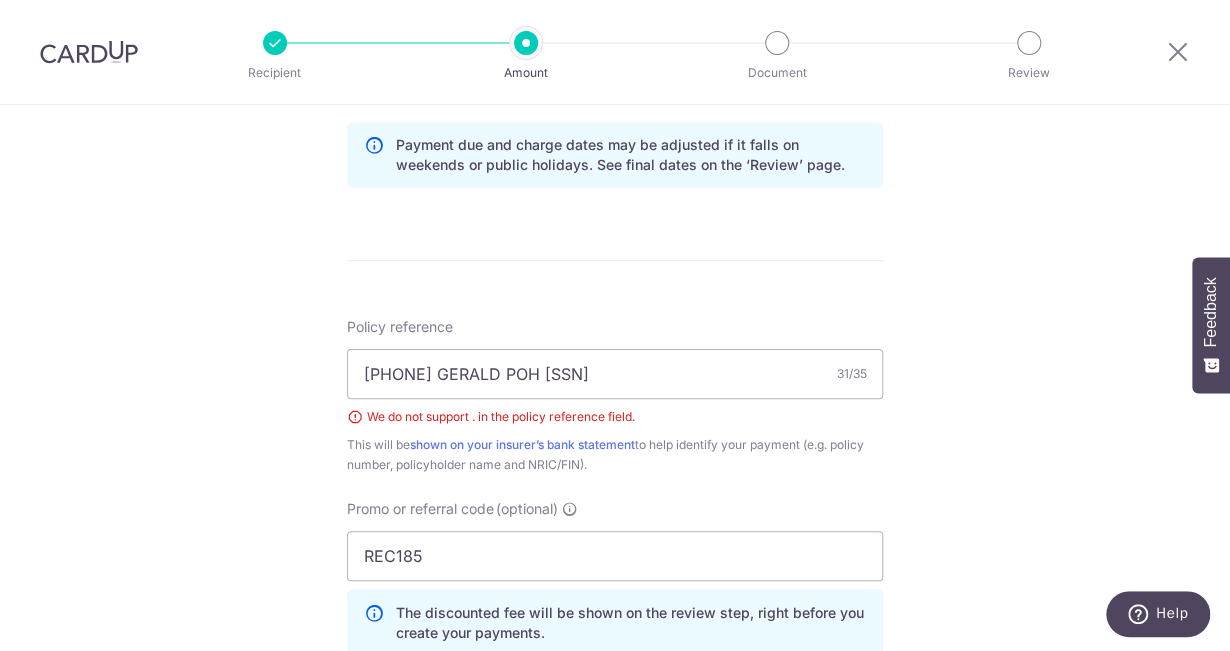 click on "Tell us more about your payment
Enter payment amount
SGD
1,468.00
1468.00
Select Card
**** 8573
Add credit card
Your Cards
**** 8573
Secure 256-bit SSL
Text
New card details
Card
Secure 256-bit SSL" at bounding box center (615, 80) 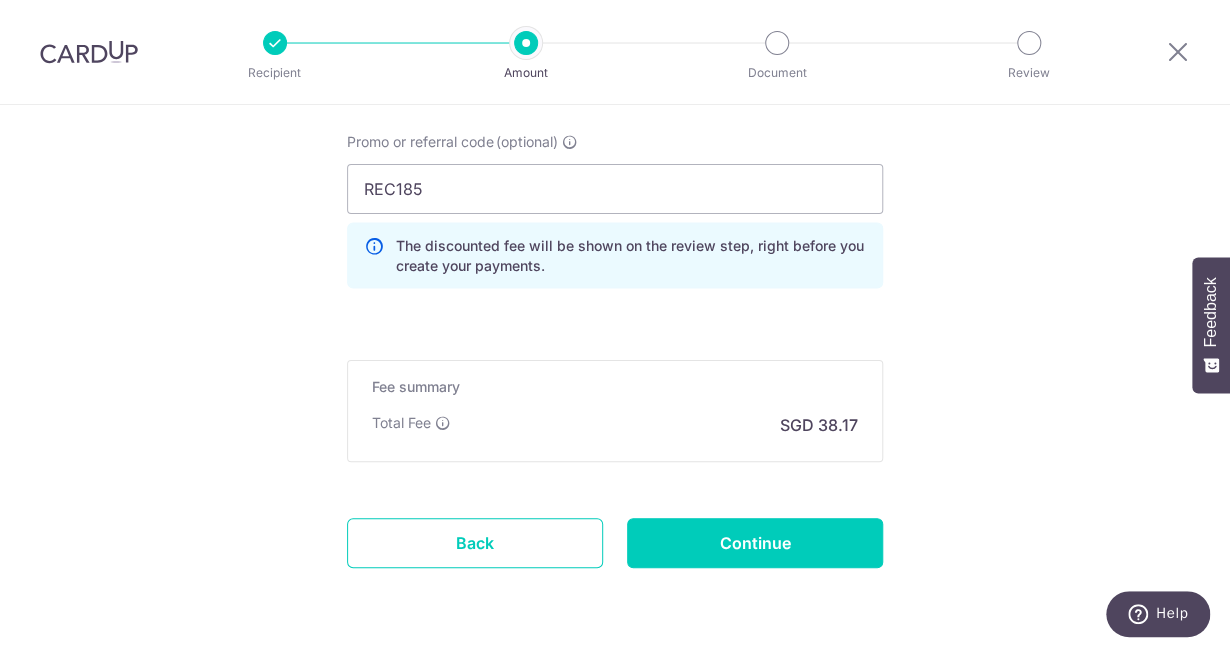 scroll, scrollTop: 1429, scrollLeft: 0, axis: vertical 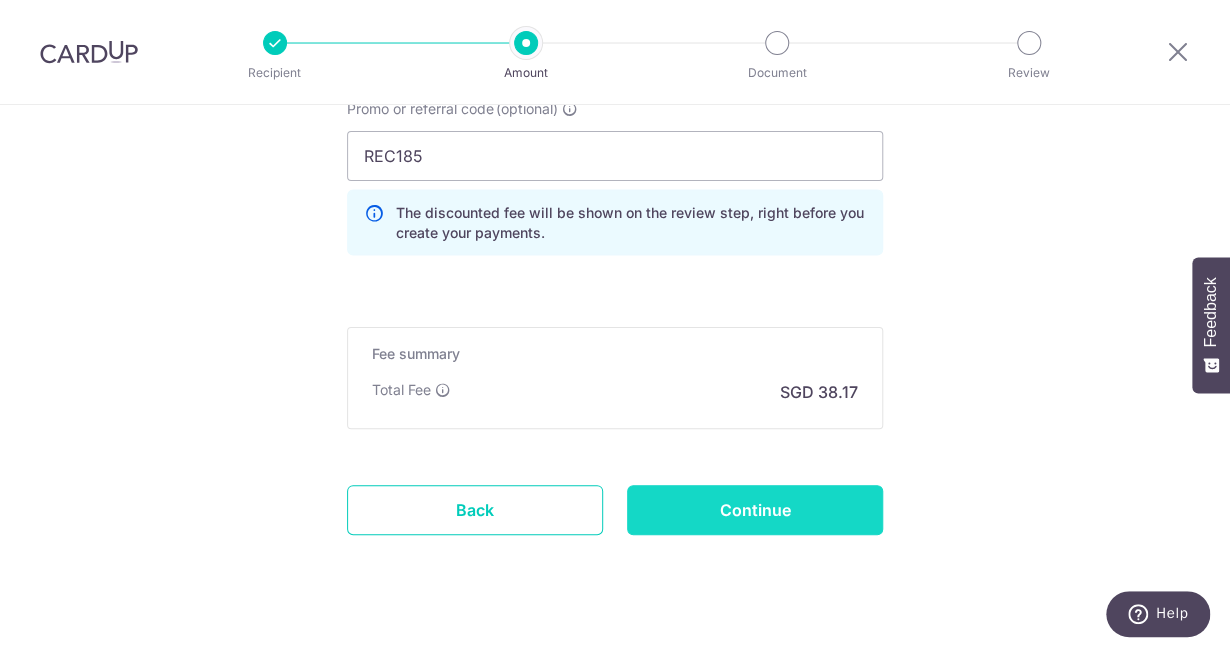 click on "Continue" at bounding box center [755, 510] 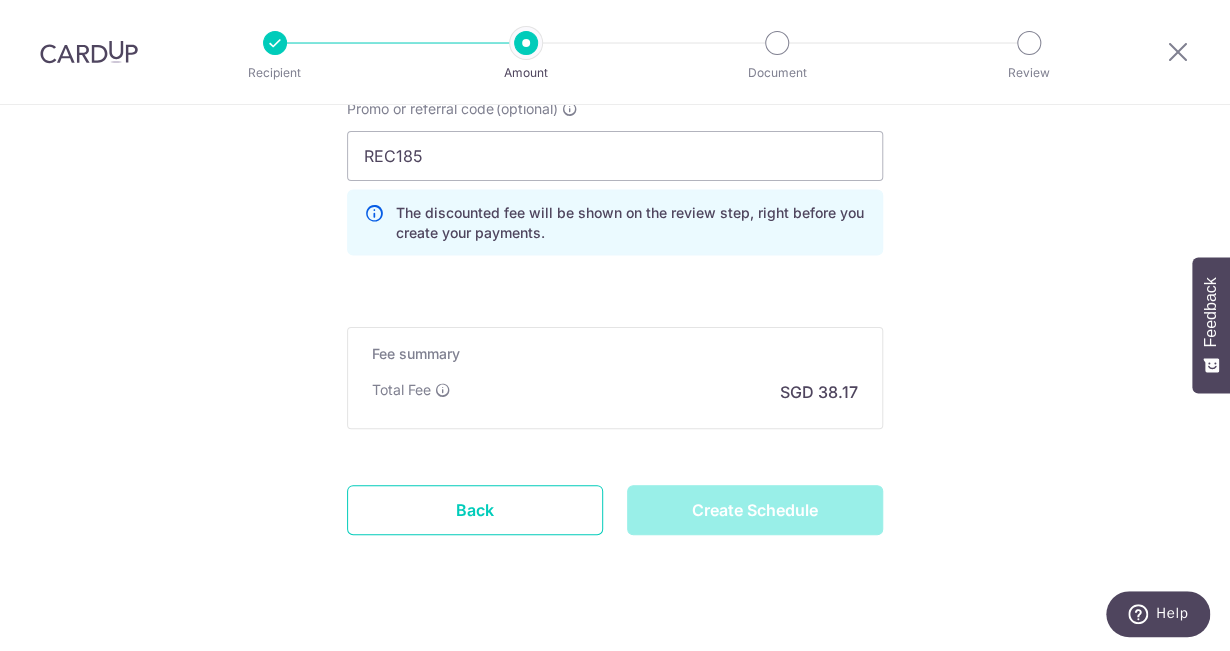 type on "Create Schedule" 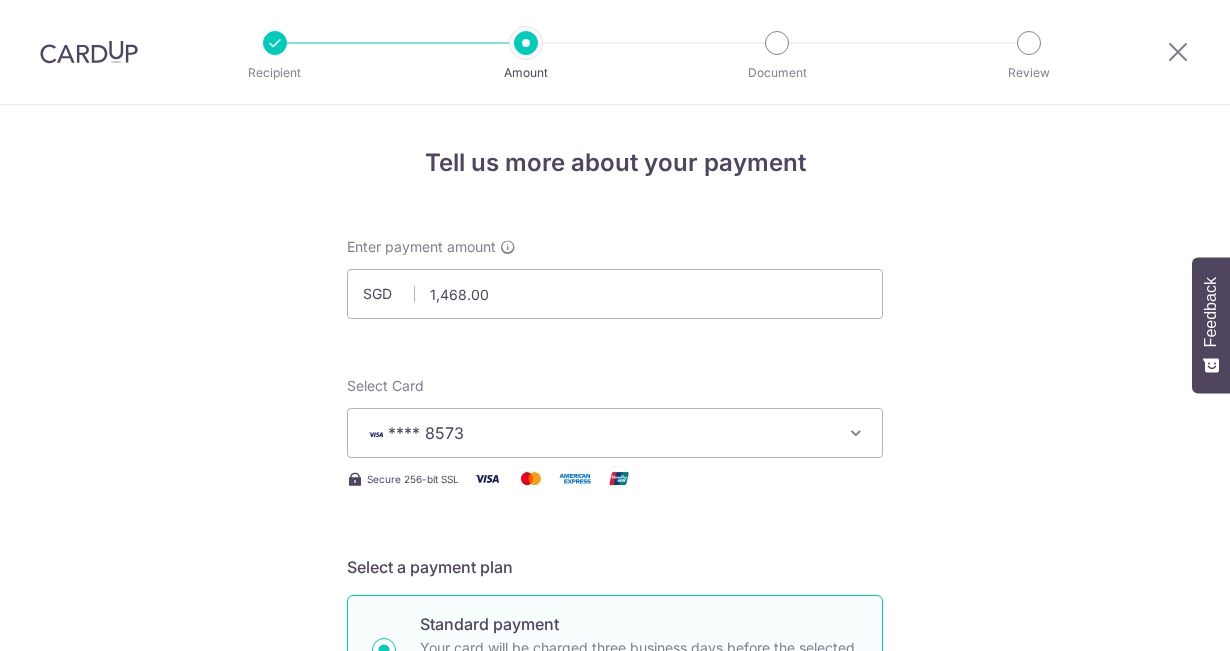 scroll, scrollTop: 0, scrollLeft: 0, axis: both 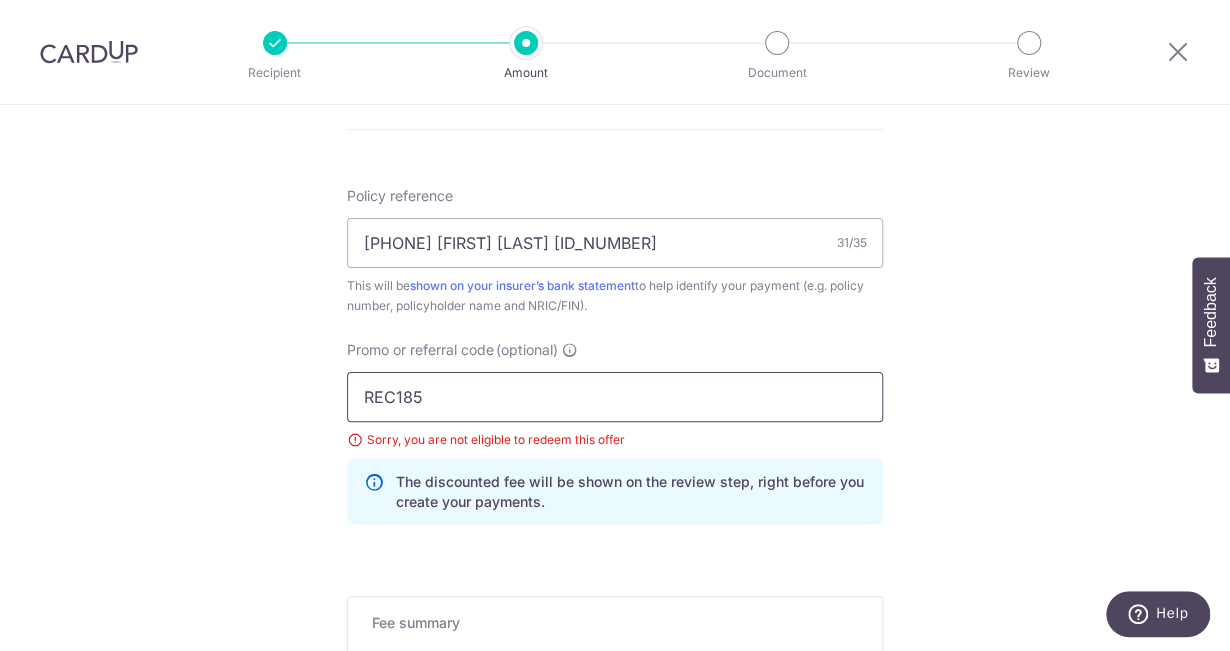 click on "REC185" at bounding box center (615, 397) 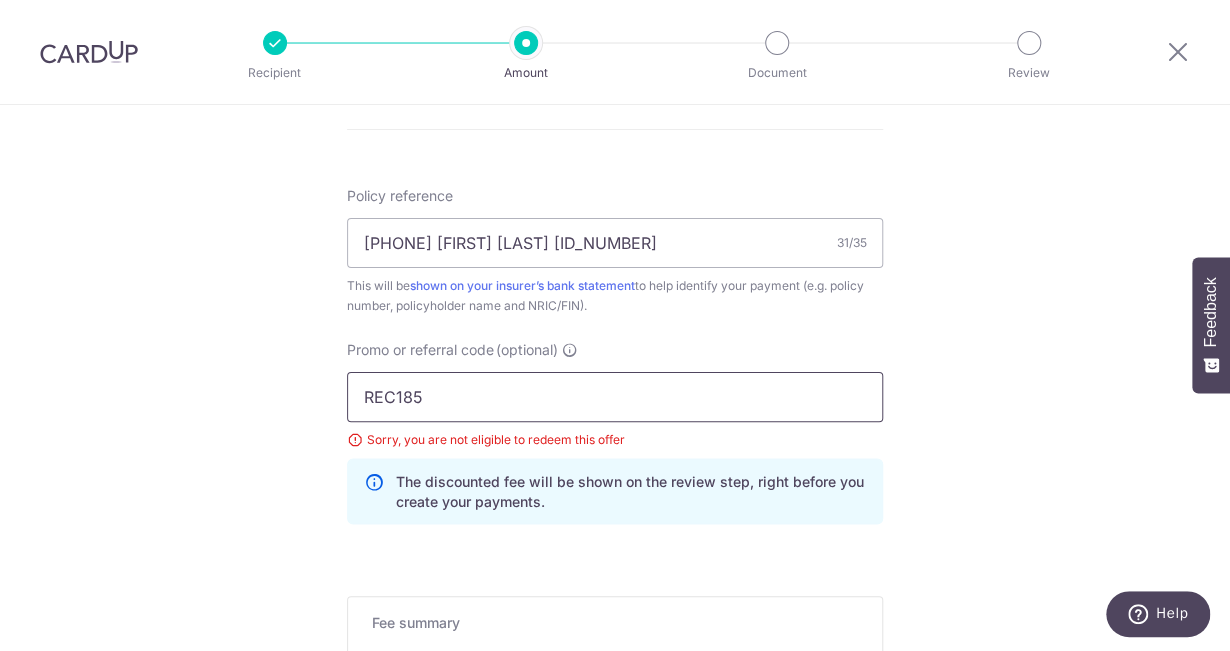 paste on "OFF22" 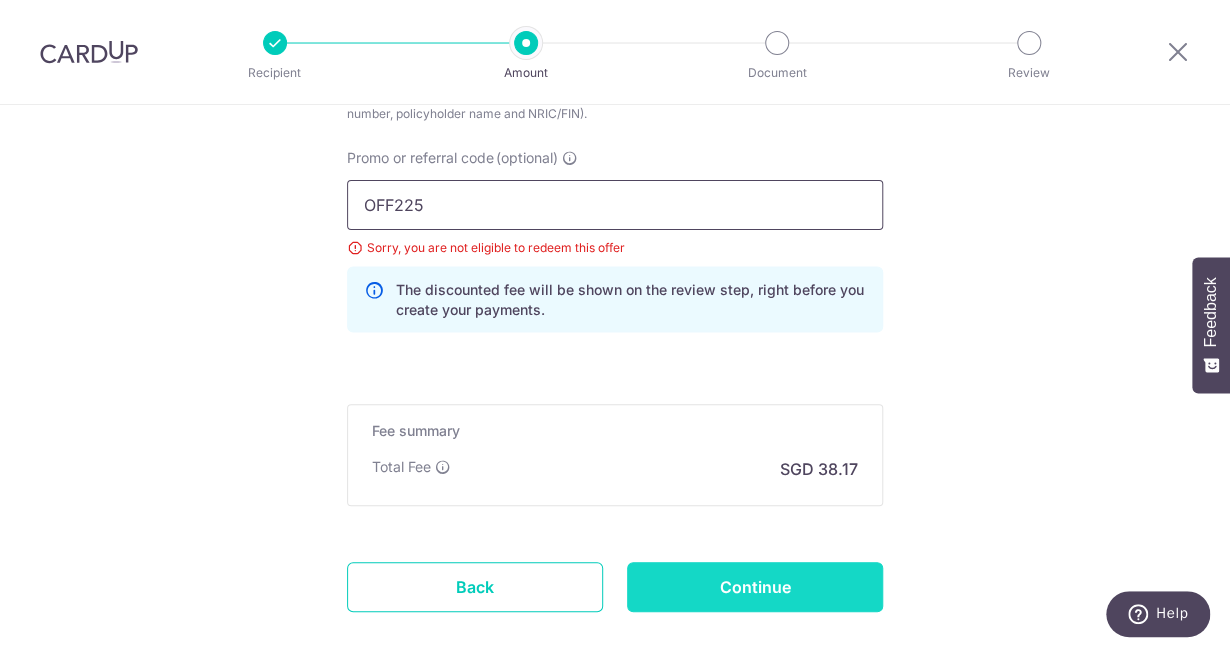 scroll, scrollTop: 1460, scrollLeft: 0, axis: vertical 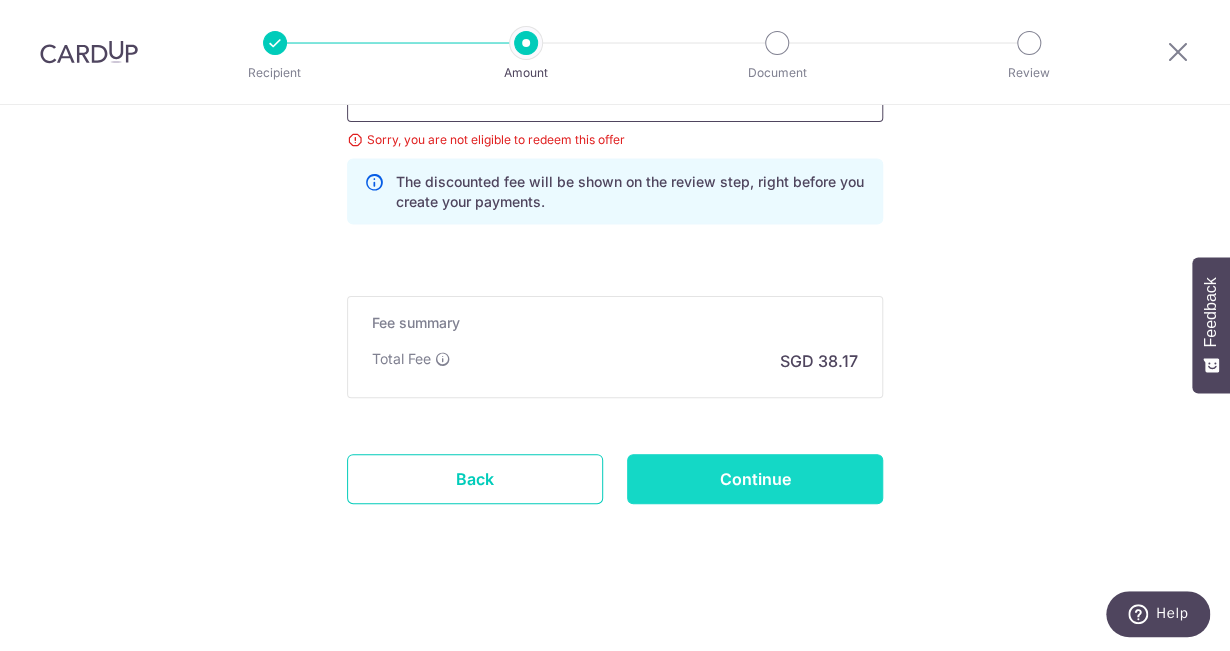 type on "OFF225" 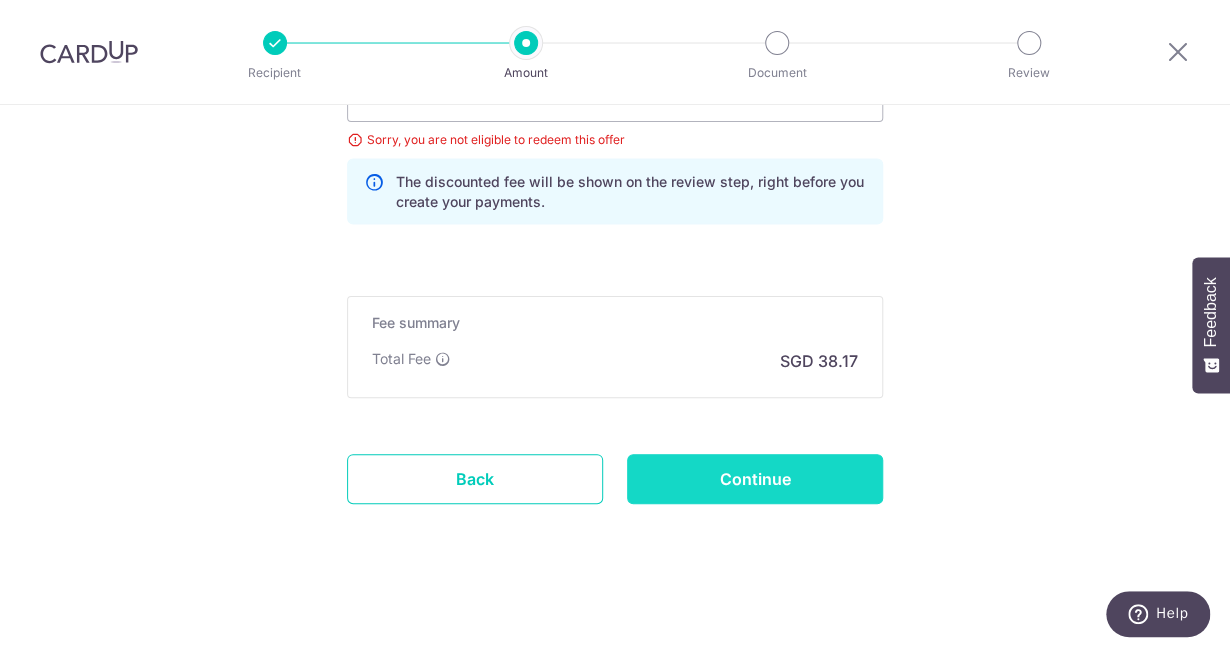 click on "Continue" at bounding box center (755, 479) 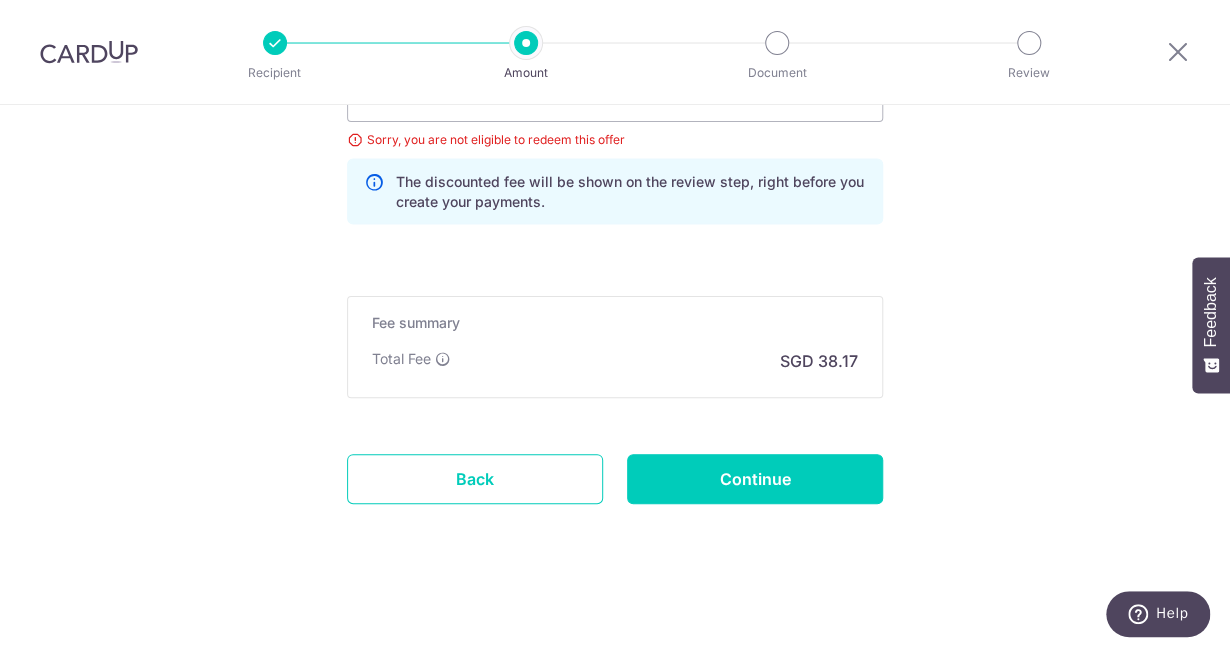 type on "Update Schedule" 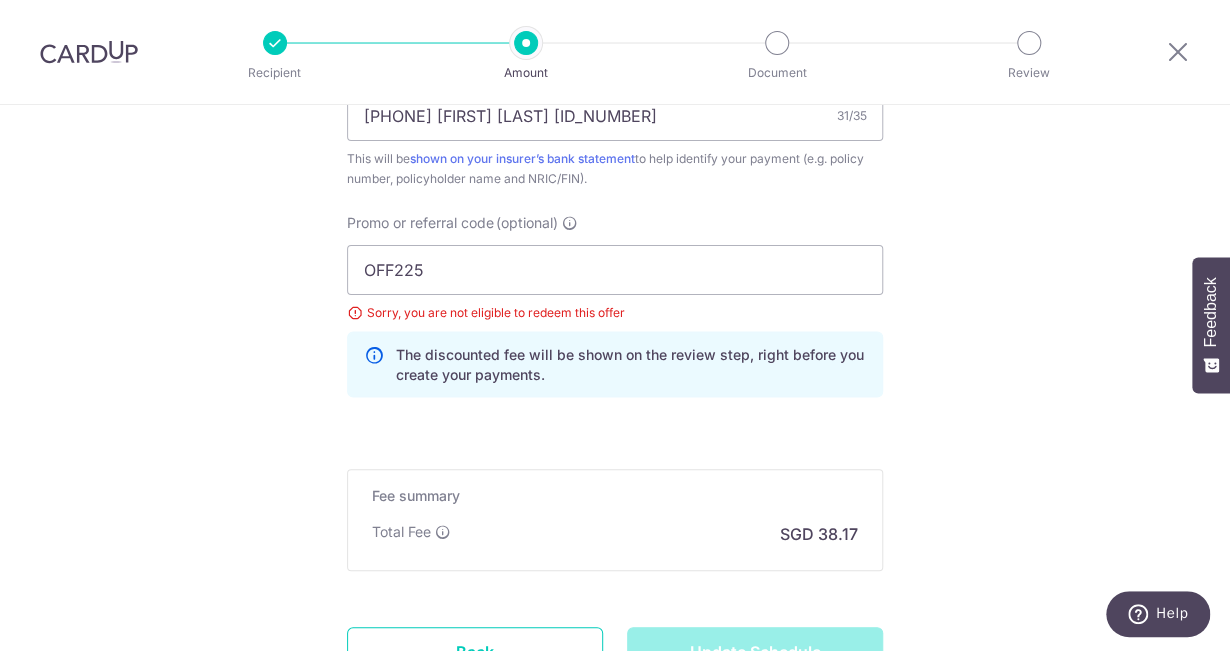 scroll, scrollTop: 1260, scrollLeft: 0, axis: vertical 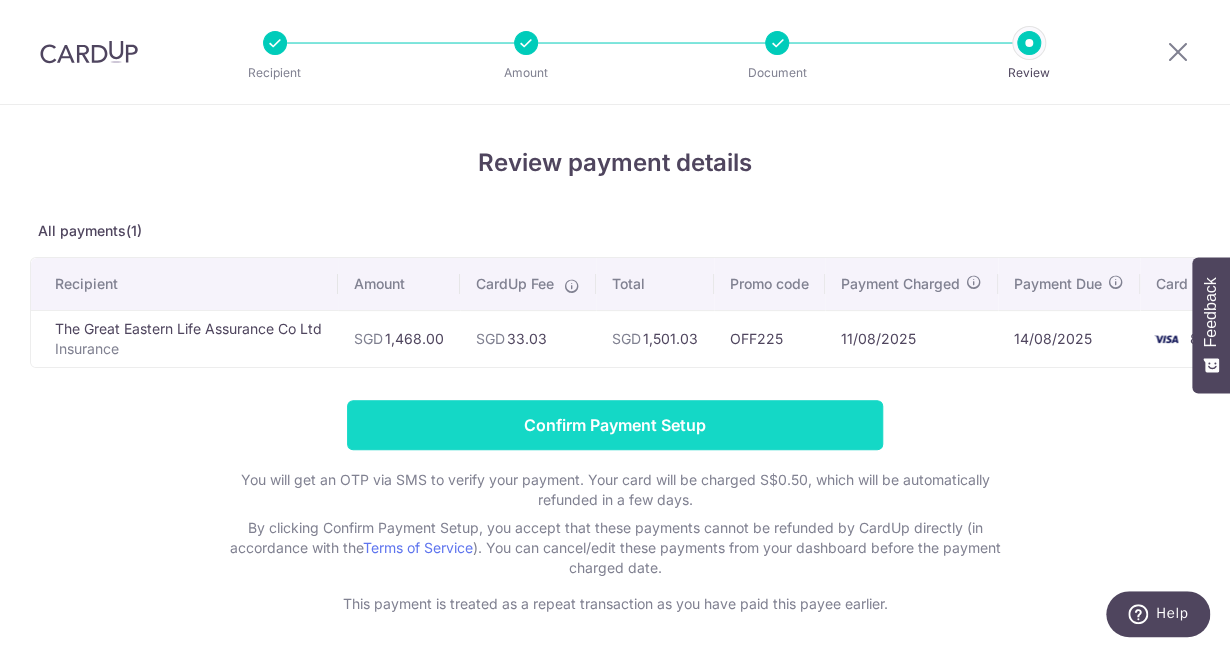 drag, startPoint x: 736, startPoint y: 443, endPoint x: 775, endPoint y: 437, distance: 39.45884 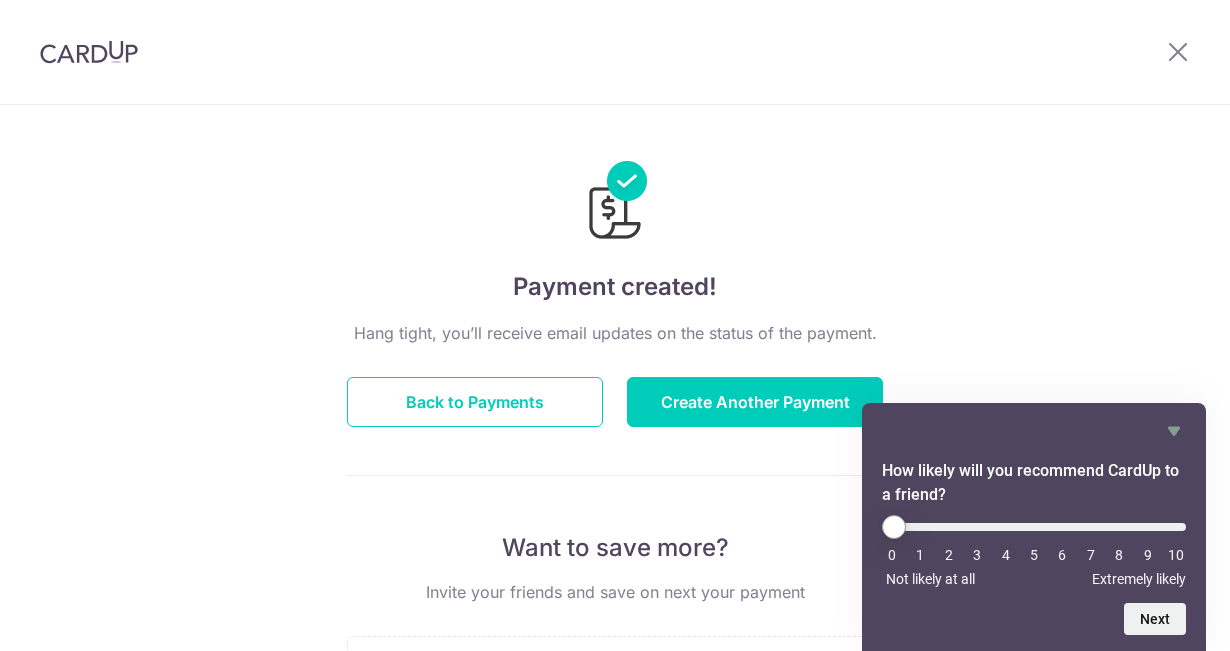 scroll, scrollTop: 0, scrollLeft: 0, axis: both 